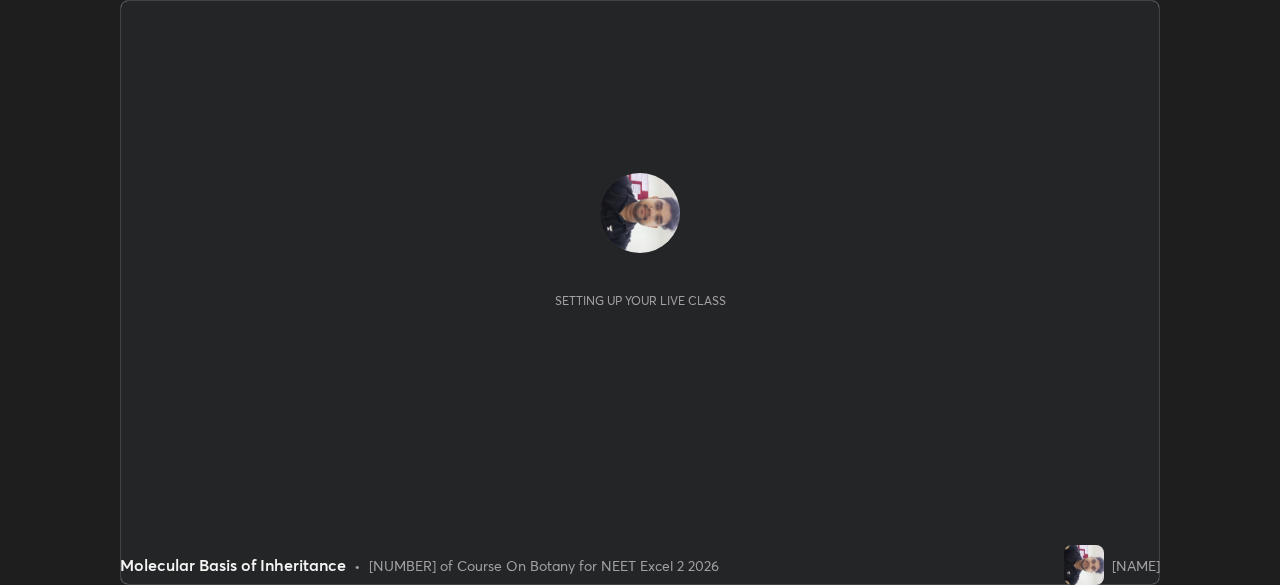 scroll, scrollTop: 0, scrollLeft: 0, axis: both 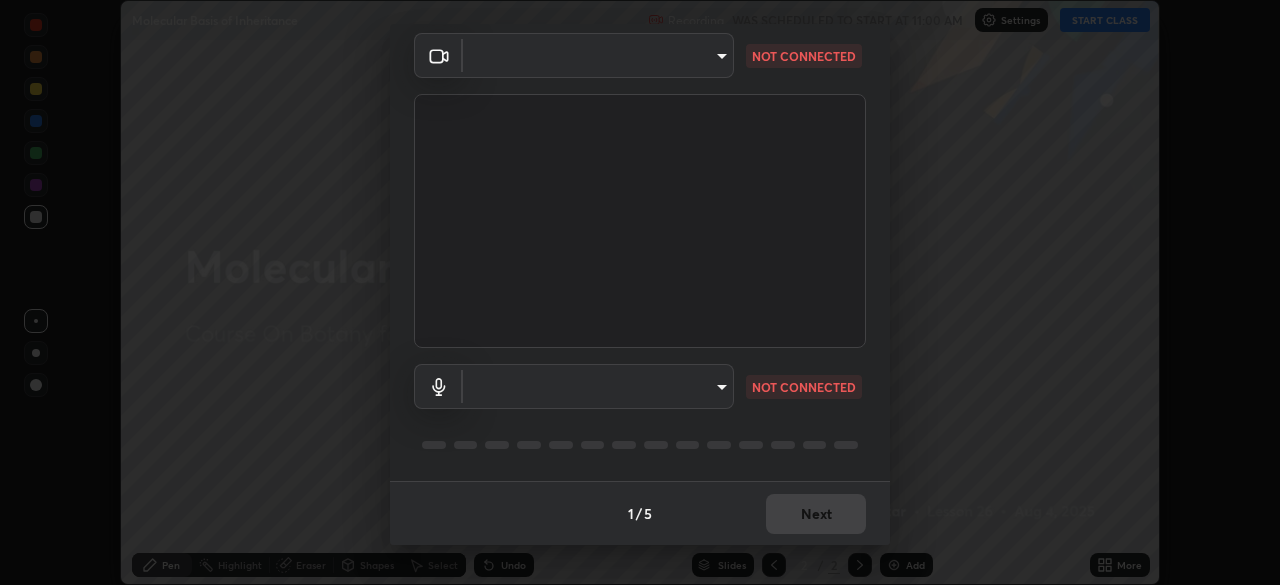 type on "02f9252223d8e1370837db888e7cd12e3eb86671d12c49afeeac8237547f353d" 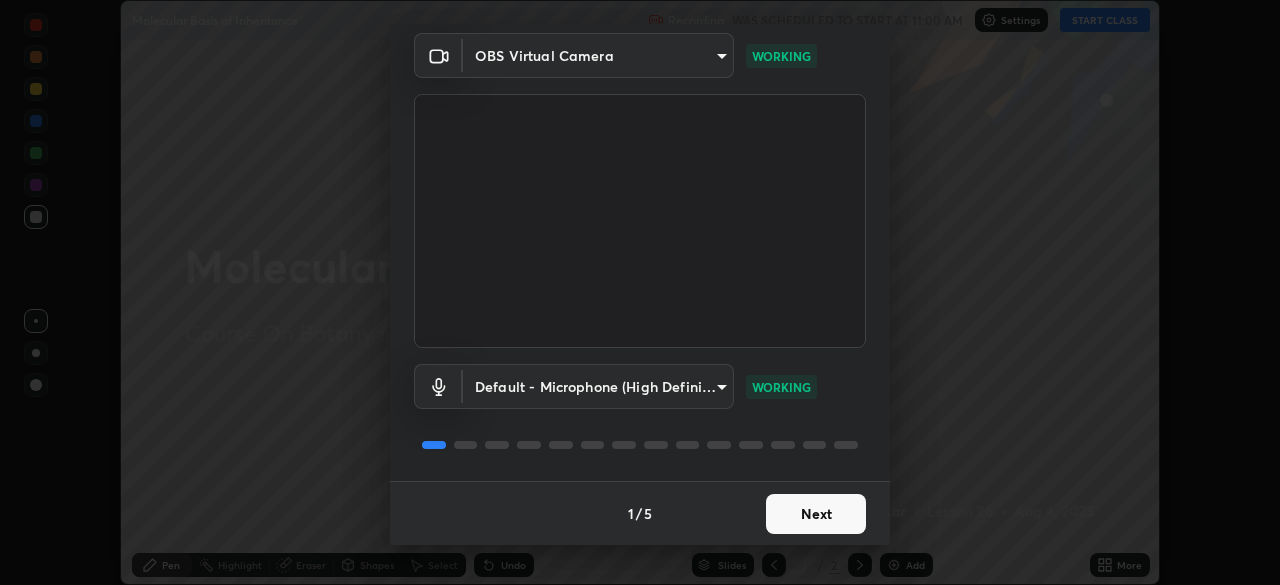 click on "Next" at bounding box center (816, 514) 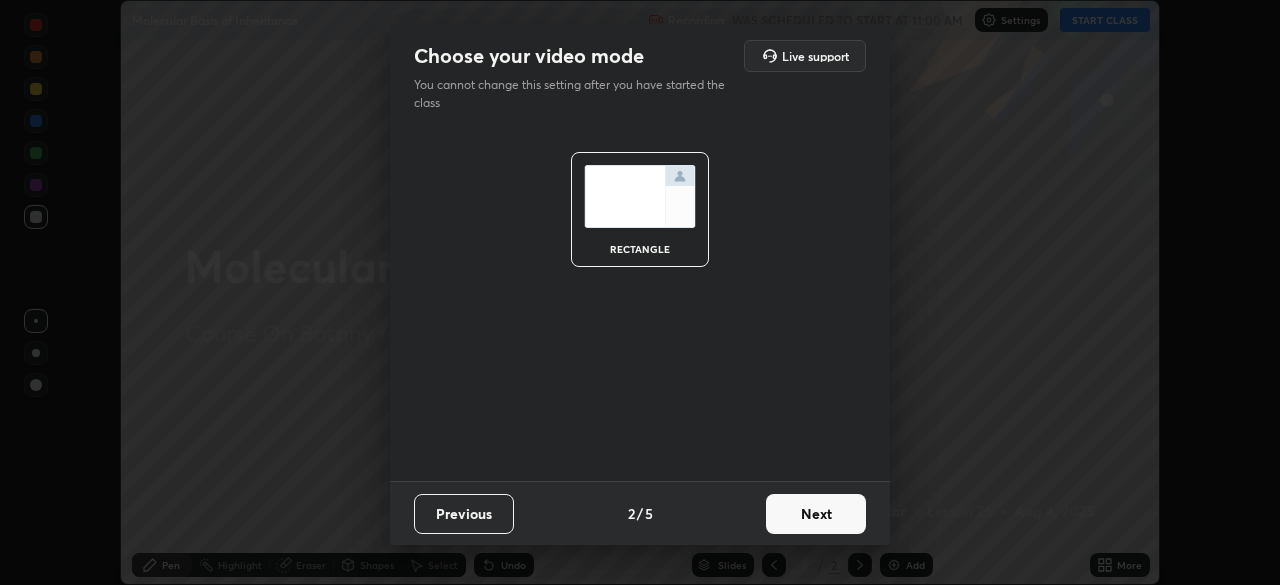 scroll, scrollTop: 0, scrollLeft: 0, axis: both 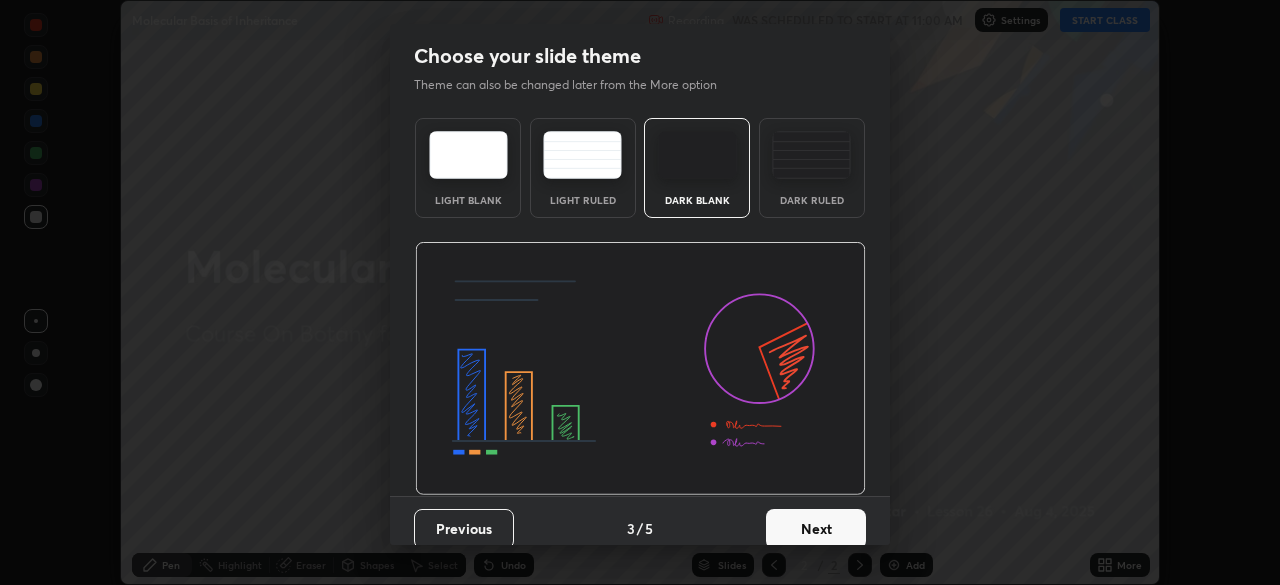 click on "Next" at bounding box center (816, 529) 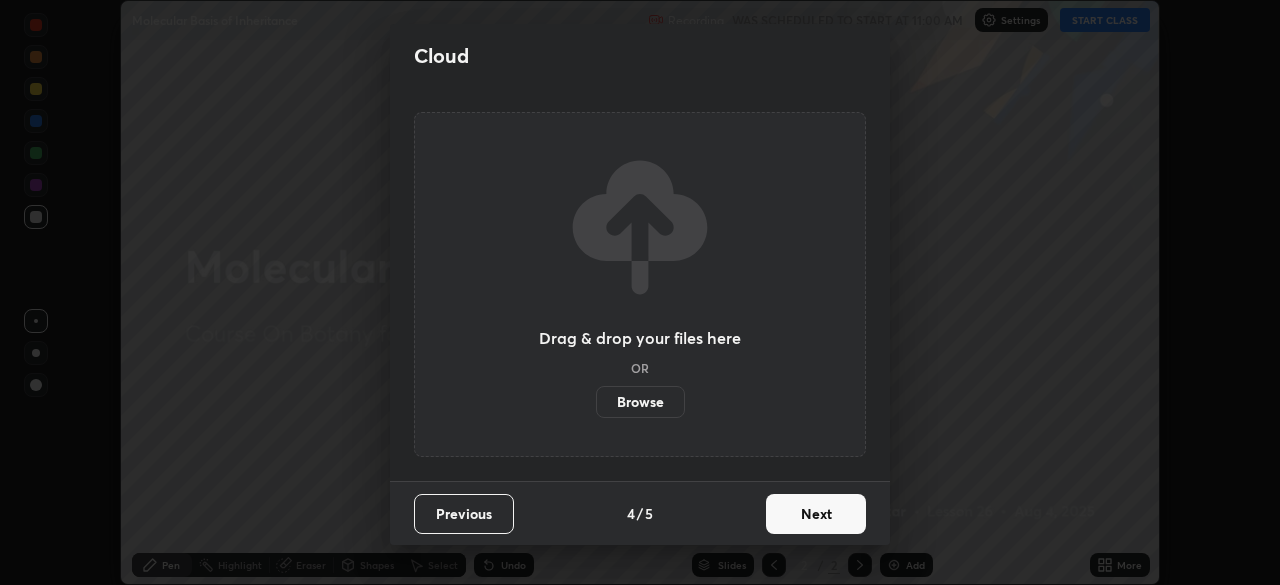 click on "Next" at bounding box center [816, 514] 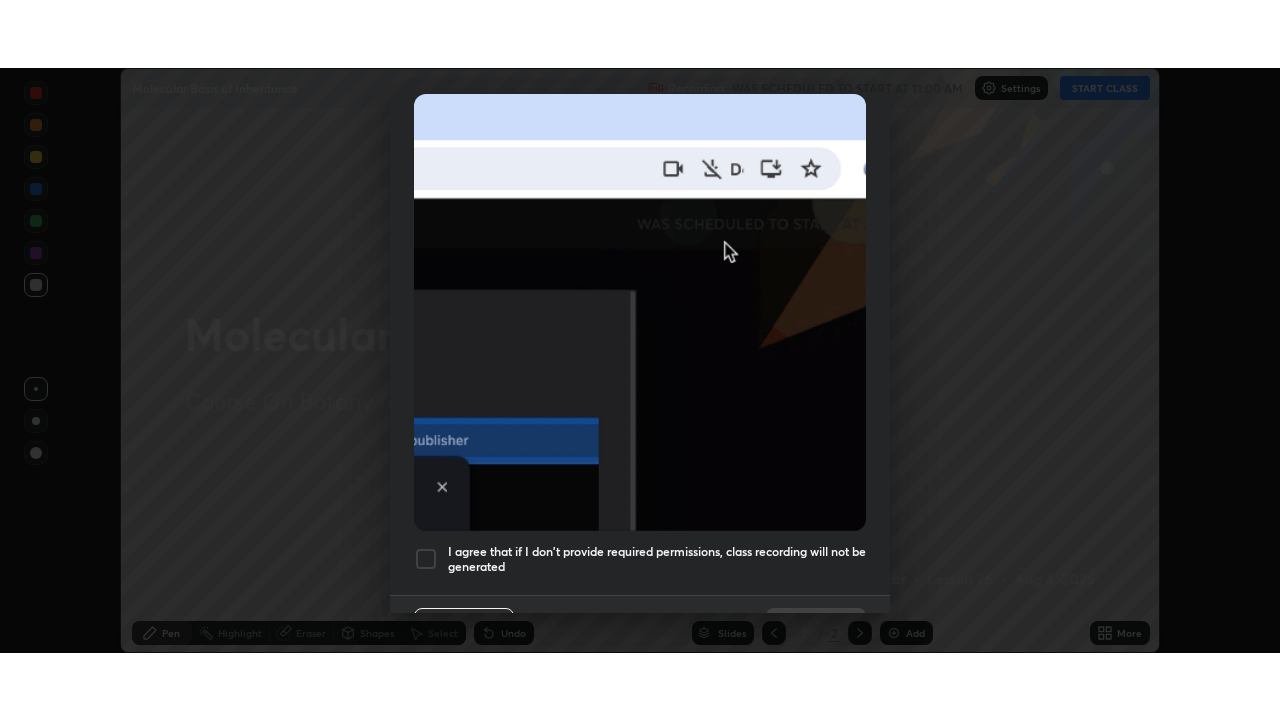 scroll, scrollTop: 479, scrollLeft: 0, axis: vertical 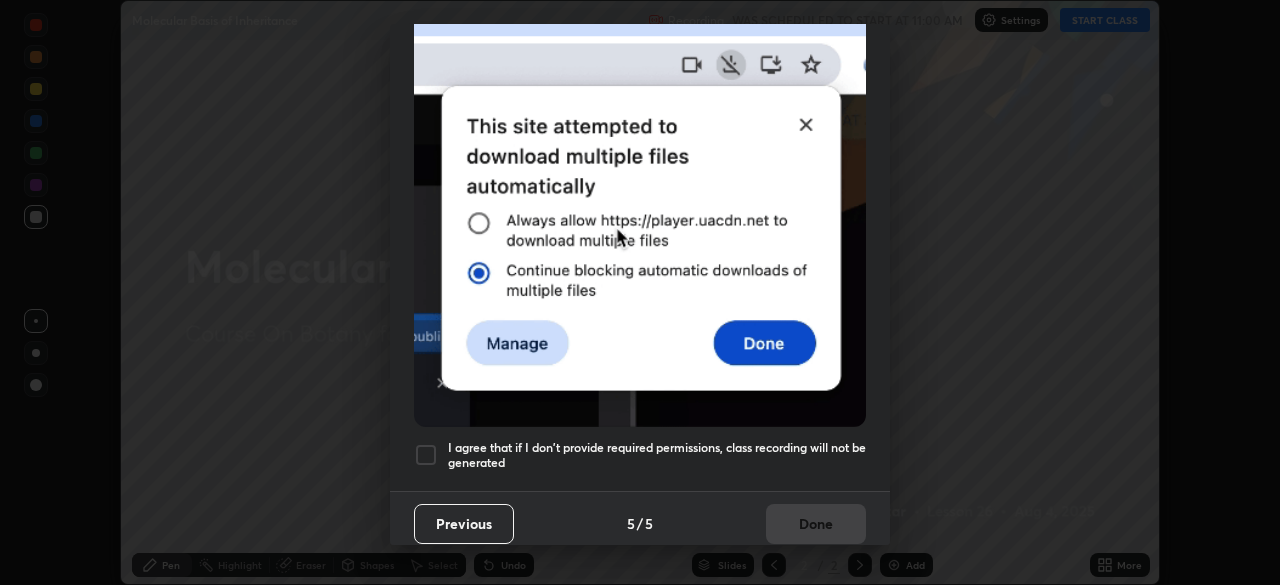 click at bounding box center [426, 455] 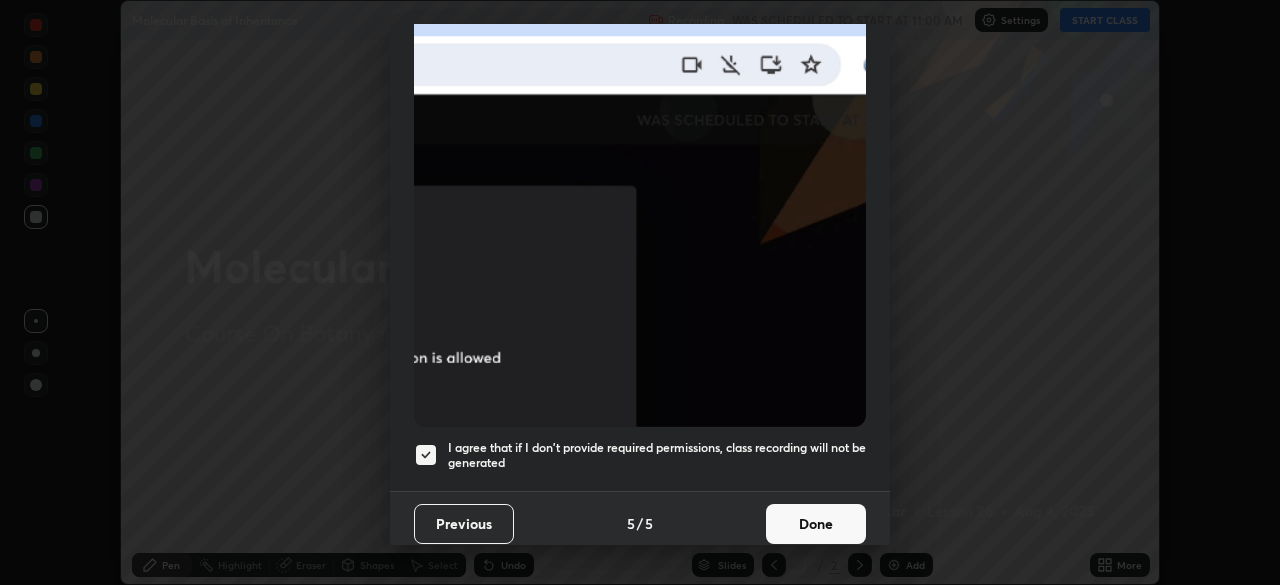 click on "Done" at bounding box center [816, 524] 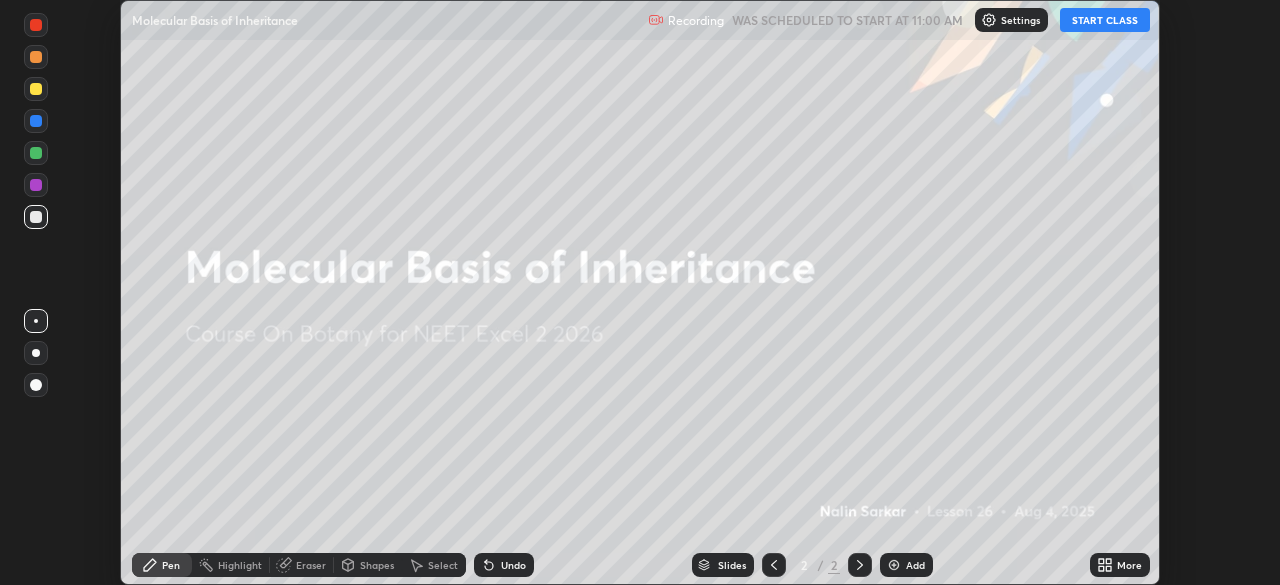 click on "START CLASS" at bounding box center [1105, 20] 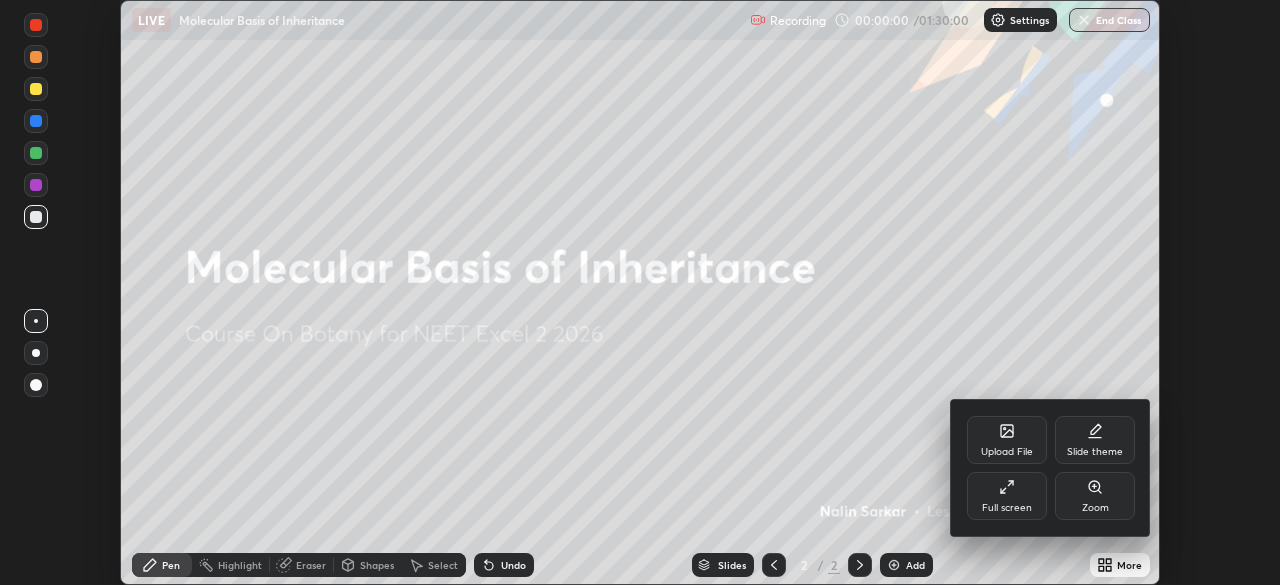 click 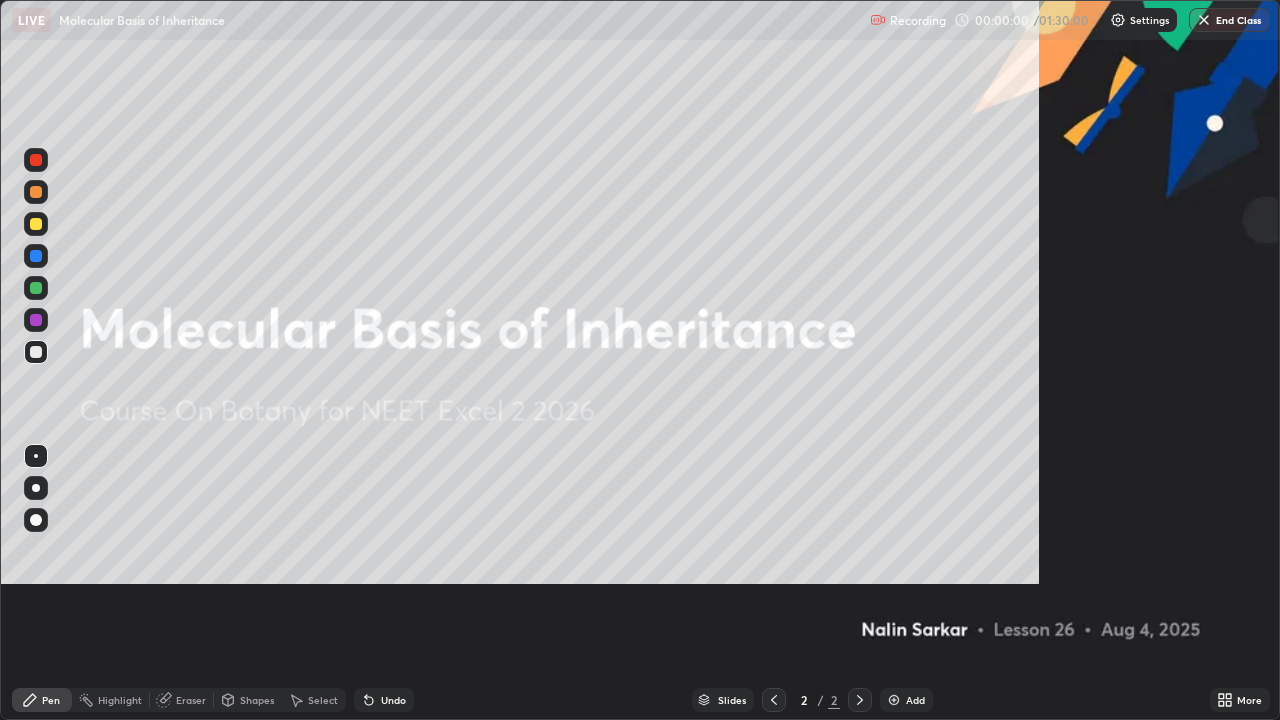 scroll, scrollTop: 99280, scrollLeft: 98720, axis: both 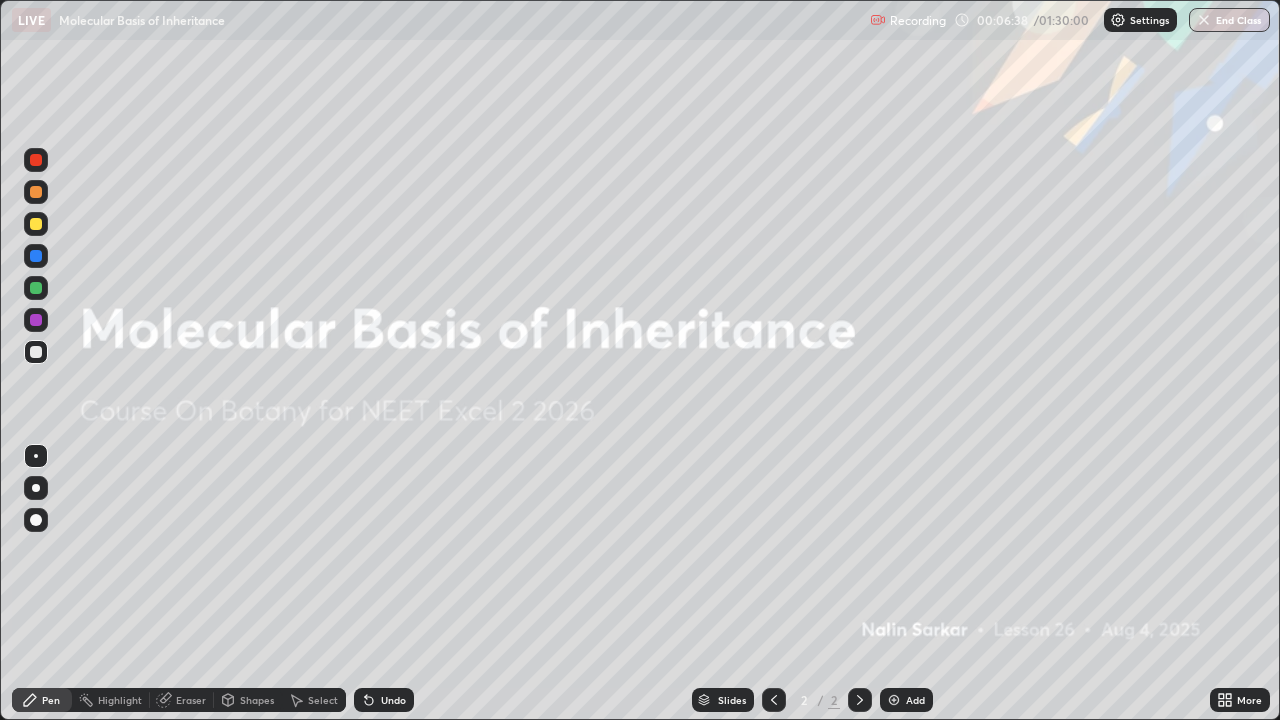 click on "Add" at bounding box center [915, 700] 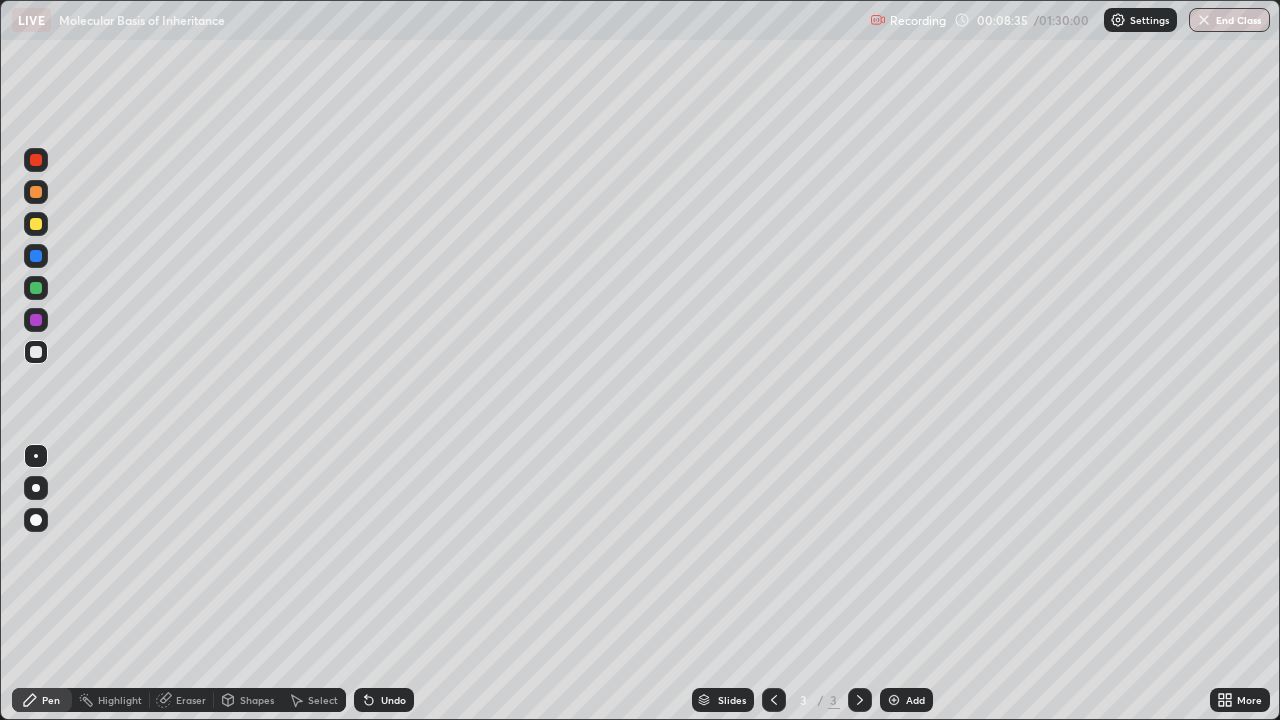 click on "Eraser" at bounding box center (191, 700) 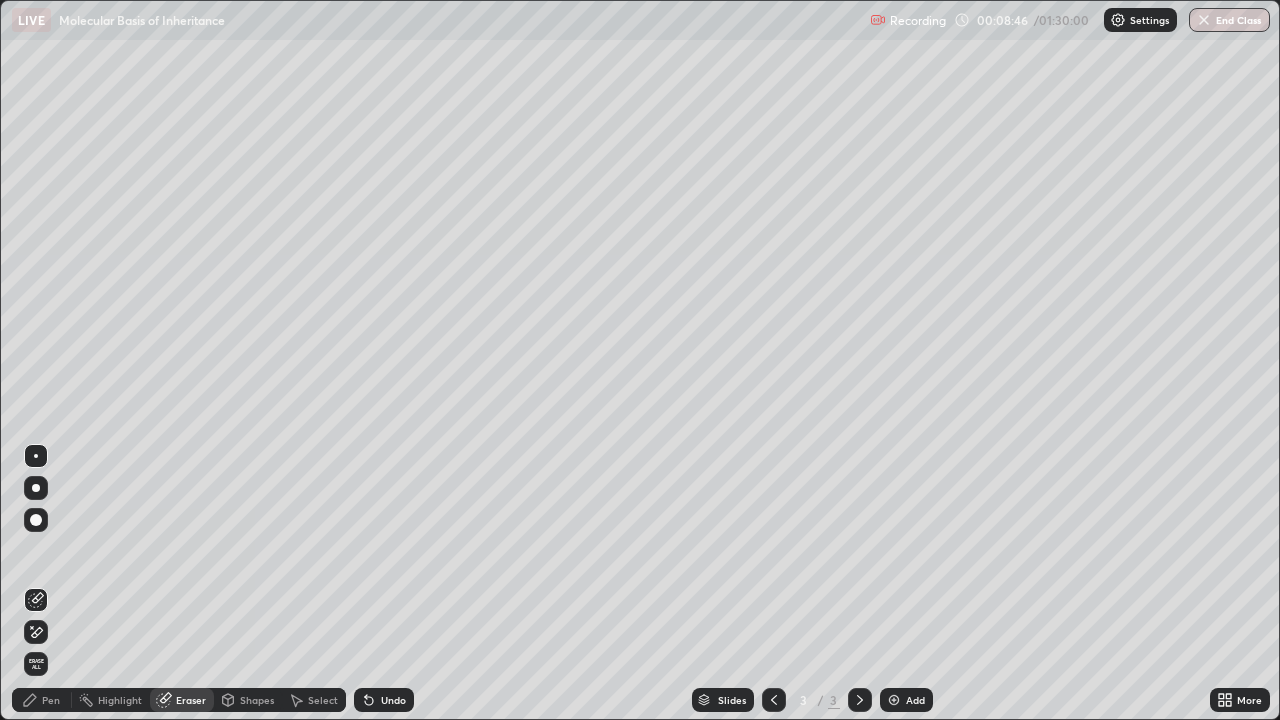click on "Pen" at bounding box center [51, 700] 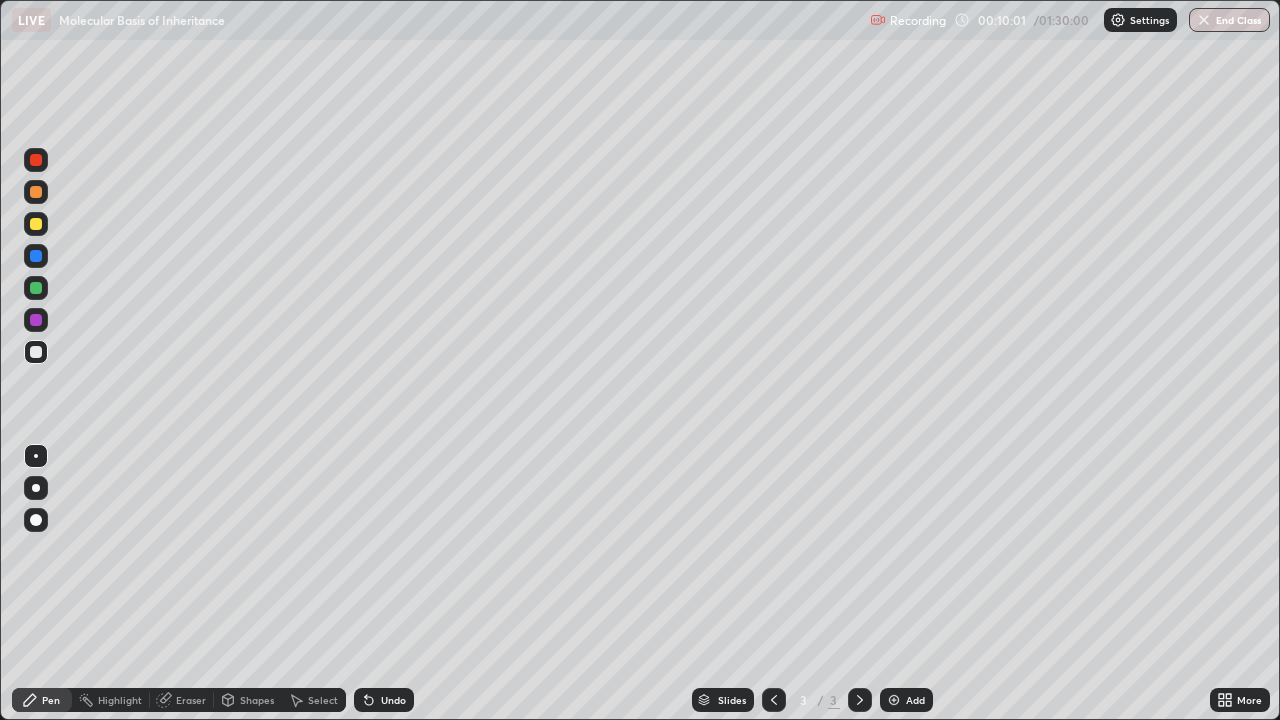 click on "Eraser" at bounding box center [191, 700] 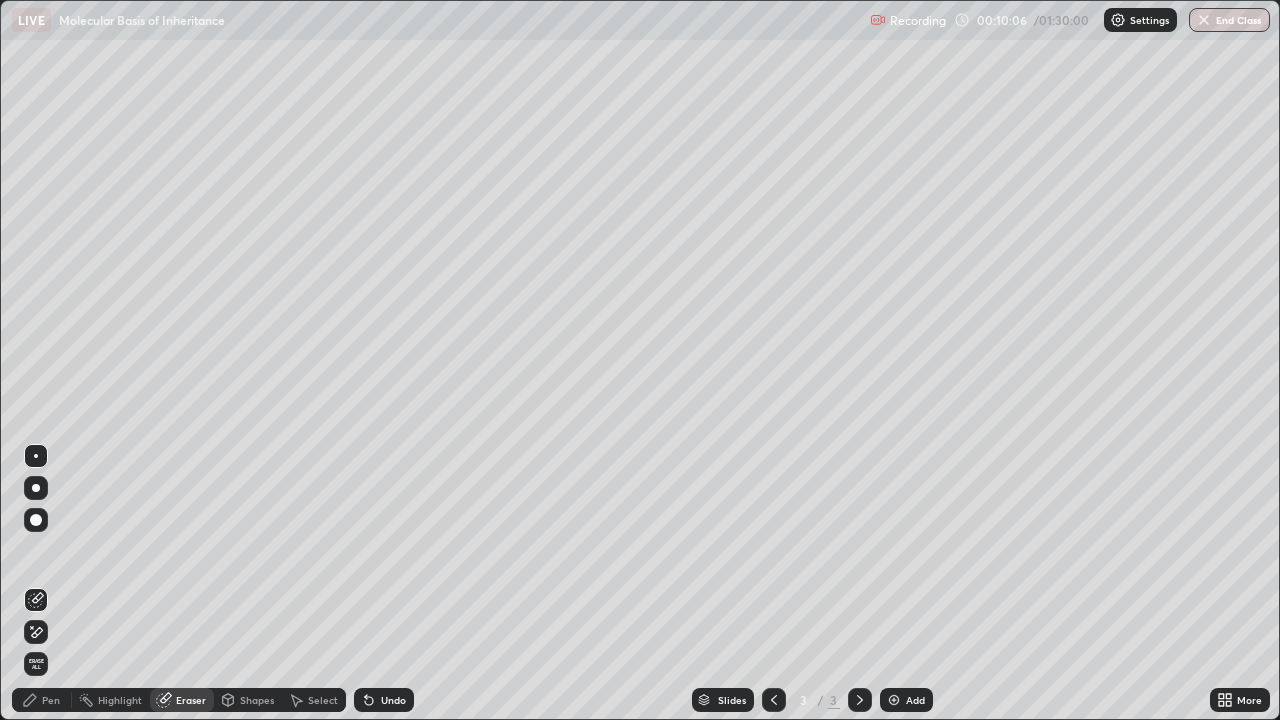 click on "Pen" at bounding box center [51, 700] 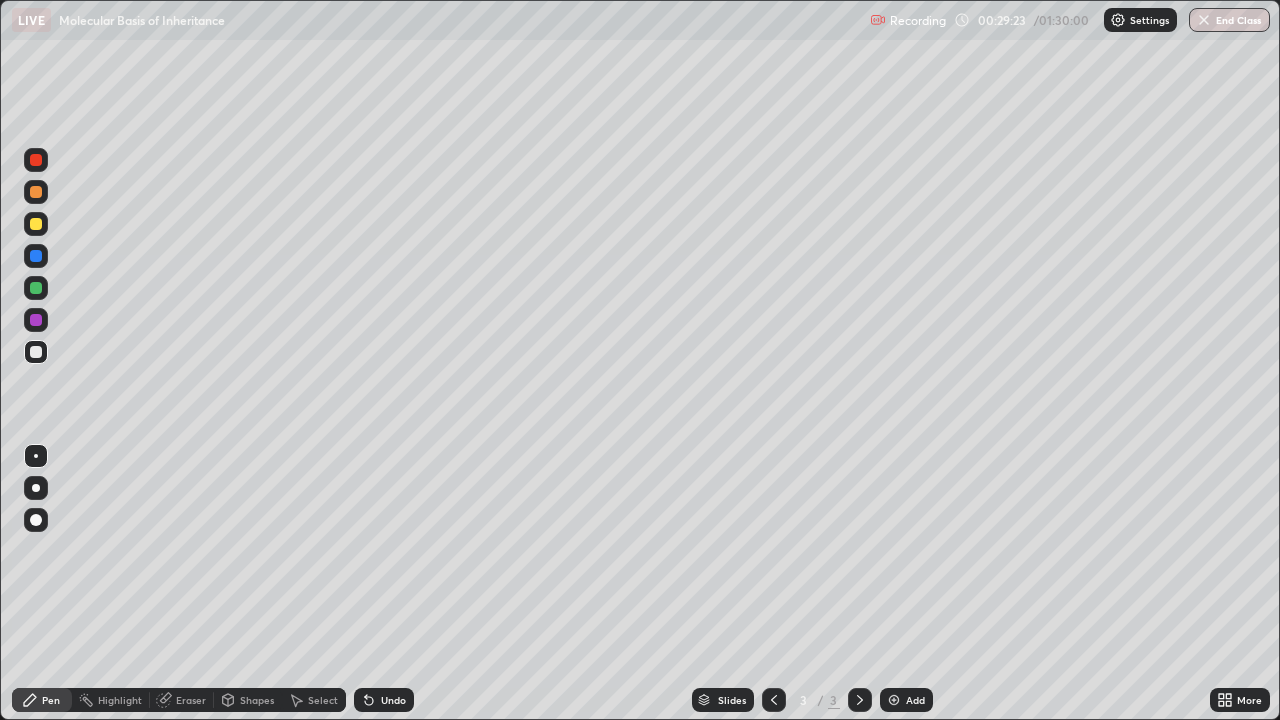 click at bounding box center (894, 700) 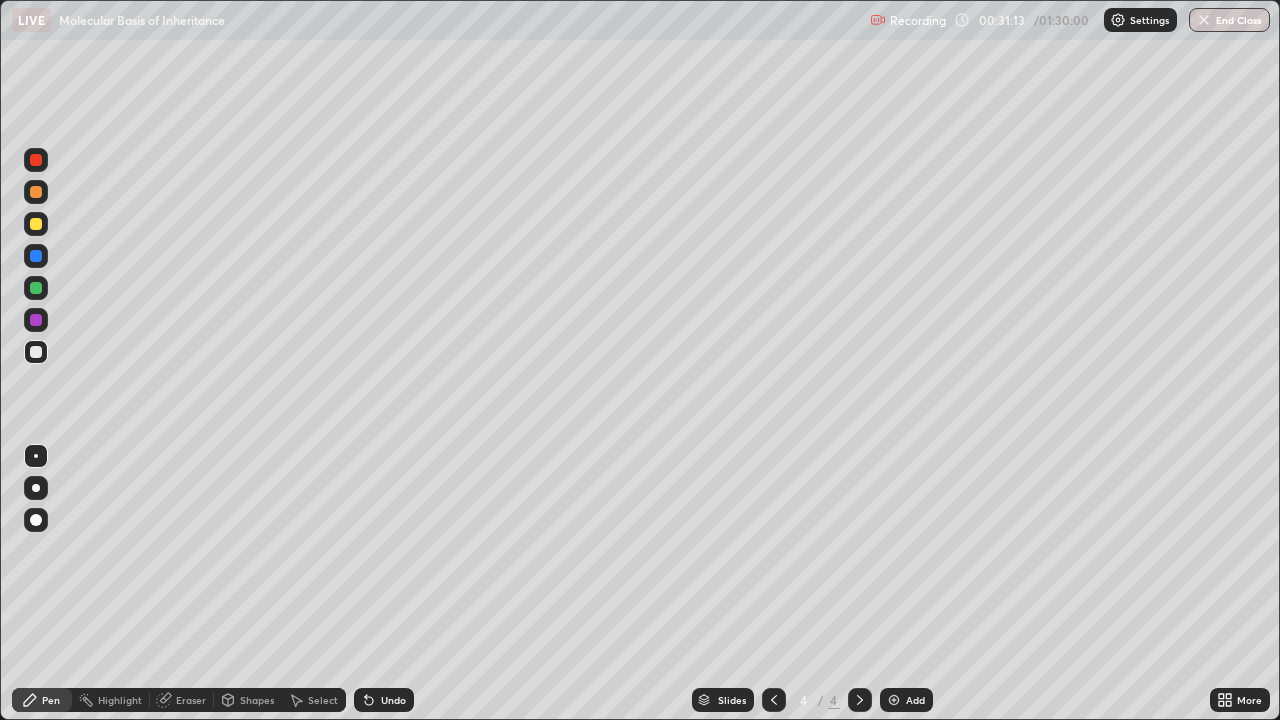 click at bounding box center [36, 256] 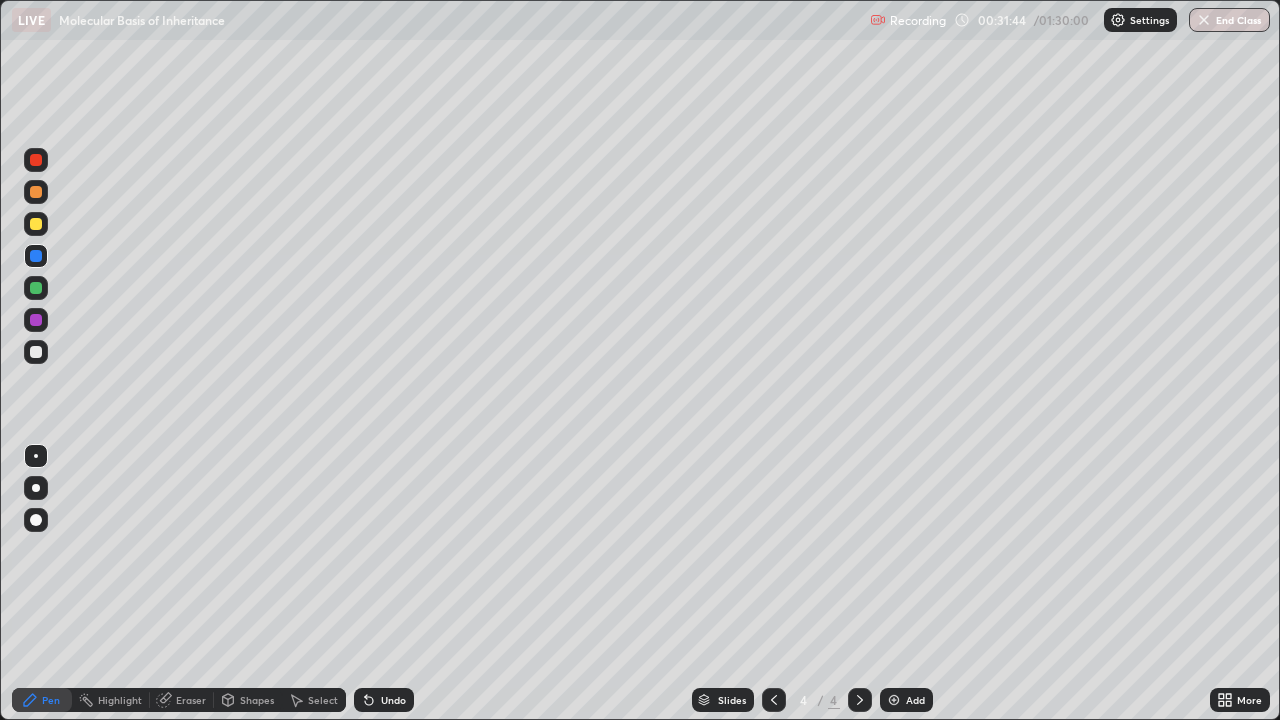 click 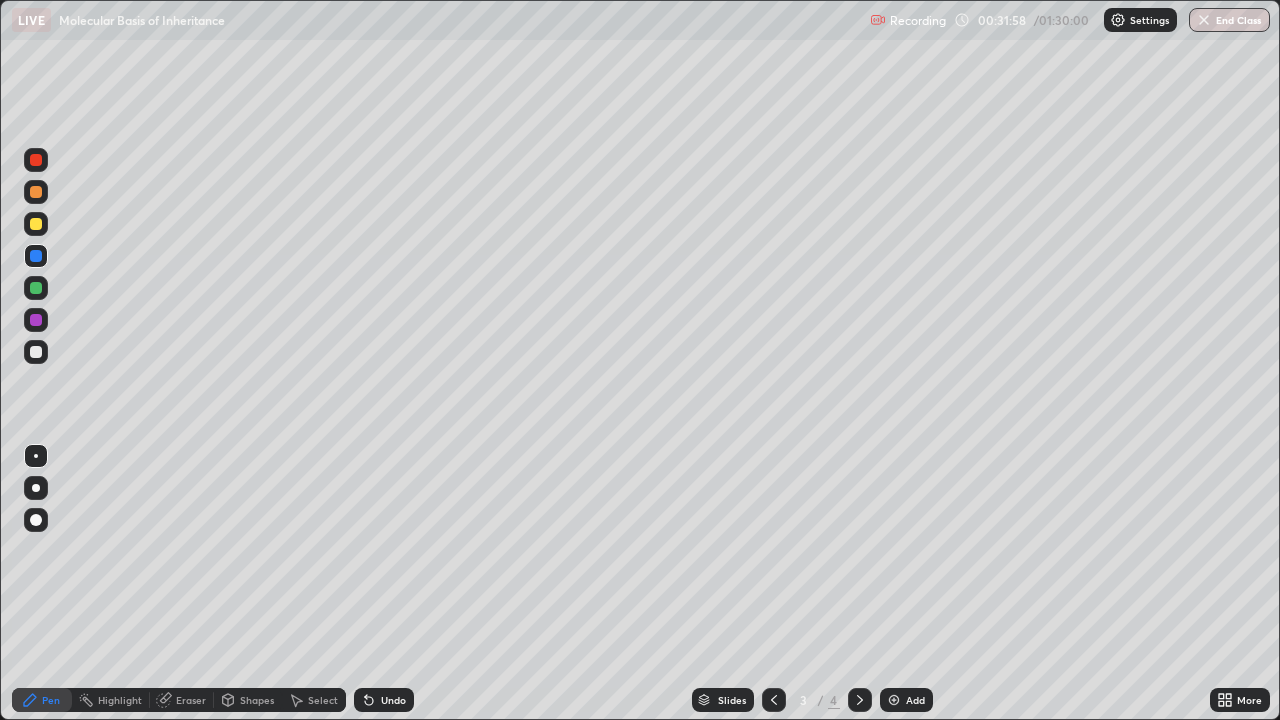 click on "Eraser" at bounding box center [191, 700] 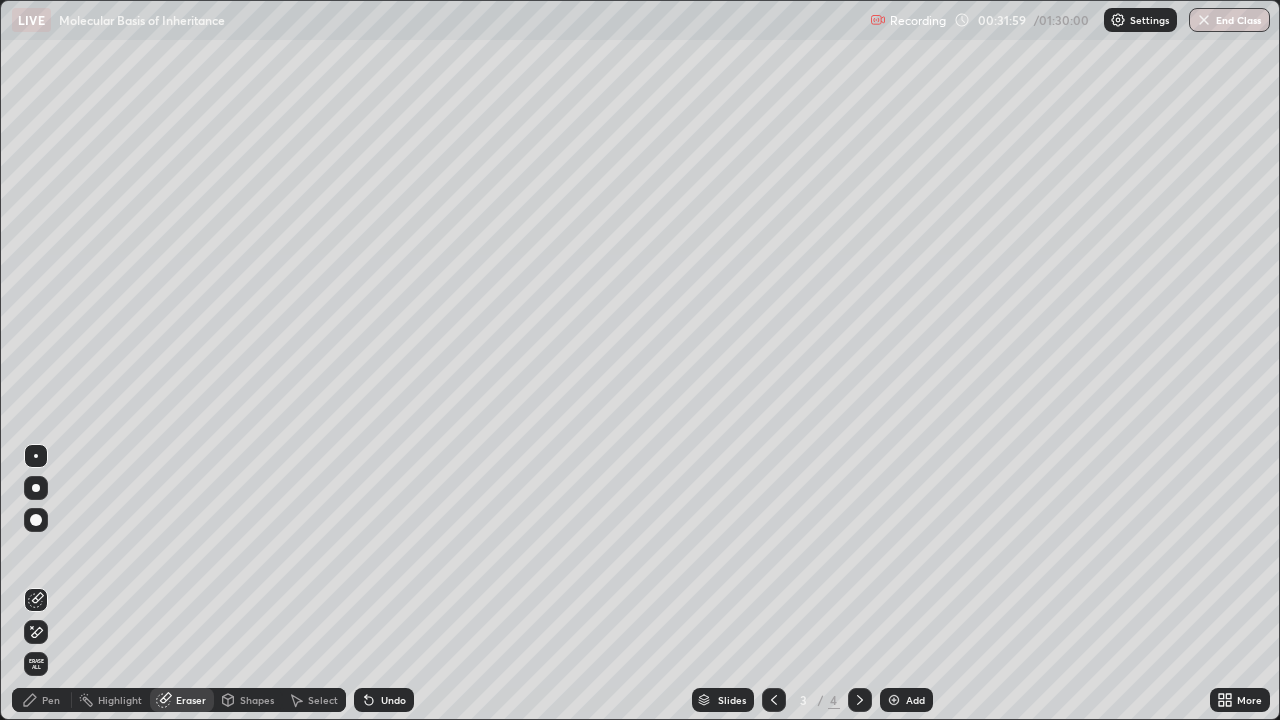 click on "Erase all" at bounding box center (36, 664) 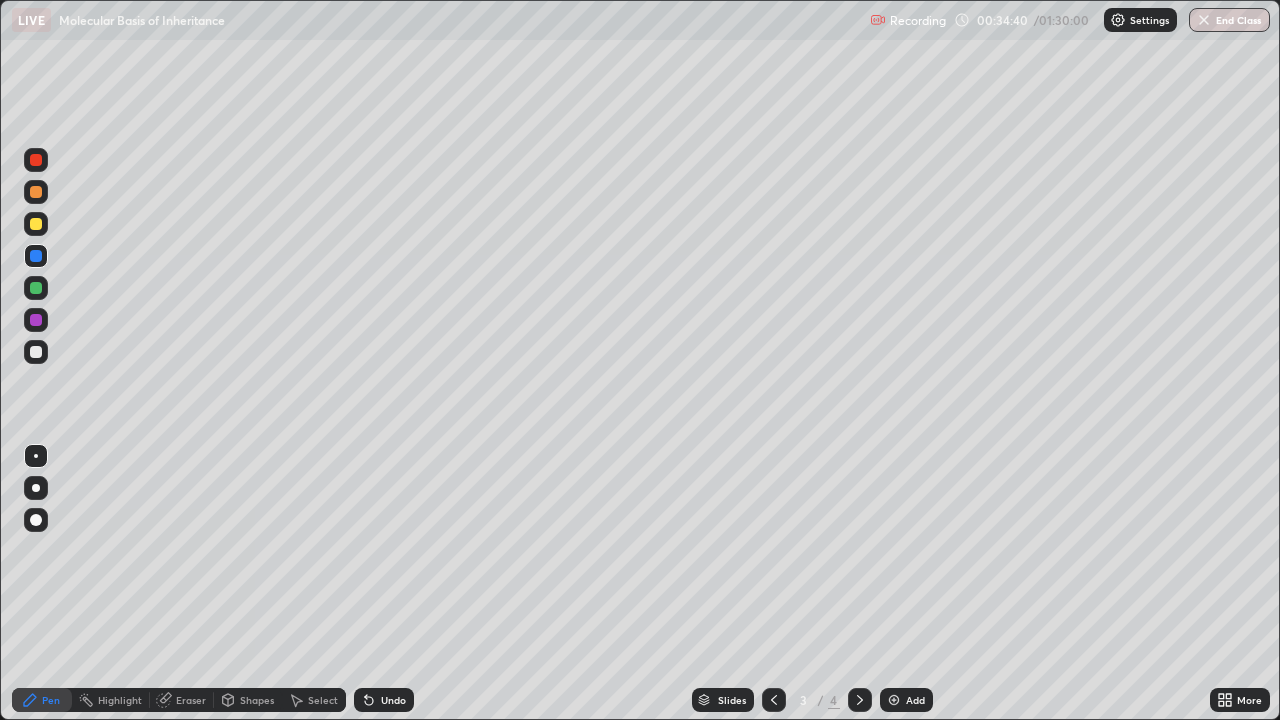 click 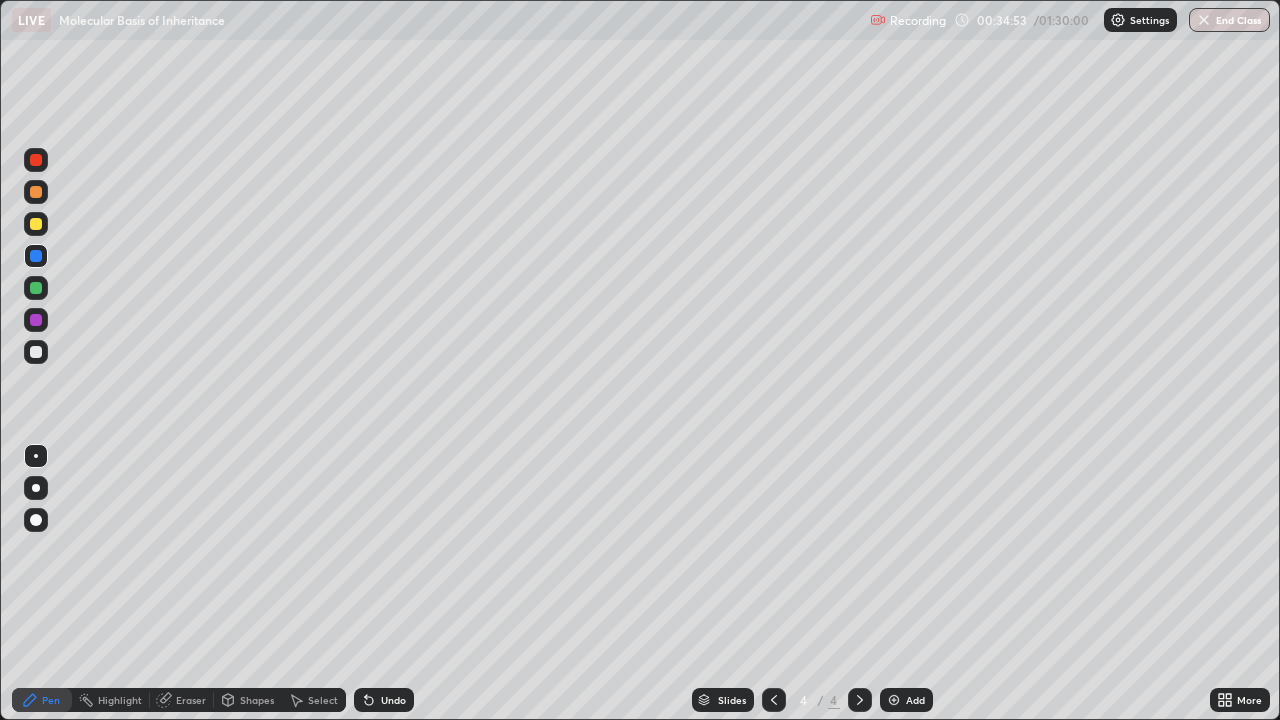 click at bounding box center (36, 192) 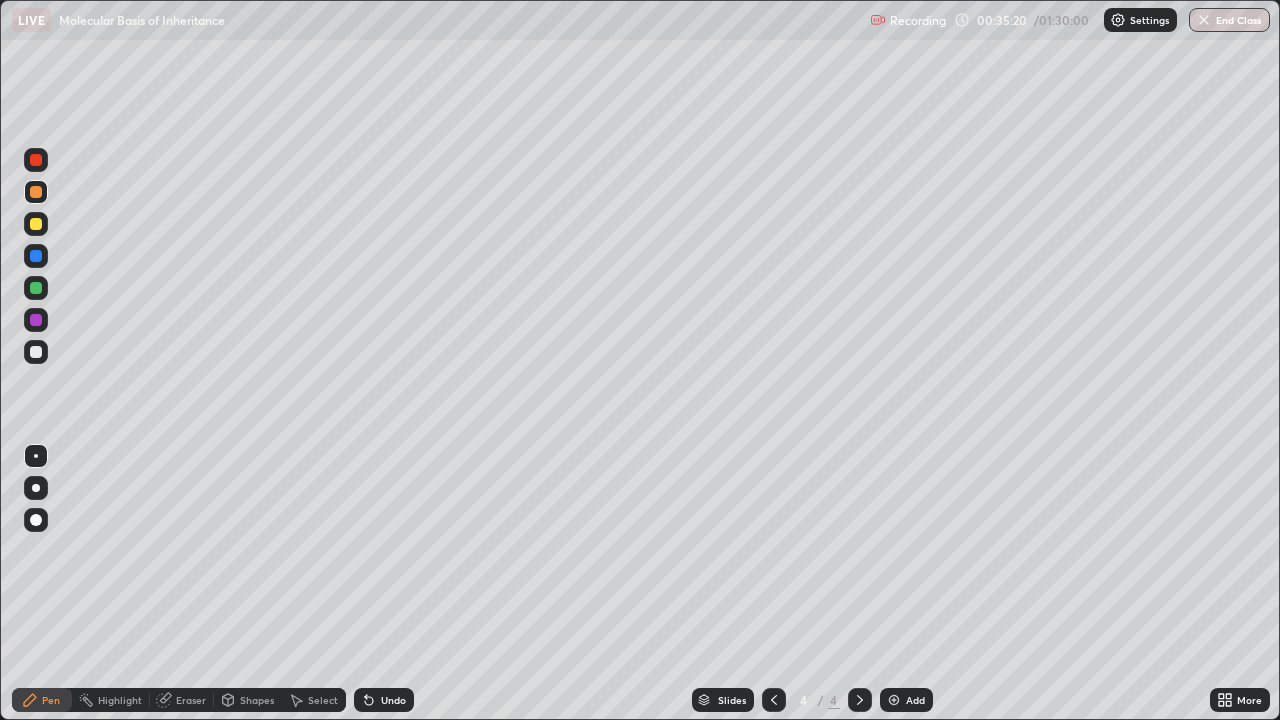 click on "Undo" at bounding box center [380, 700] 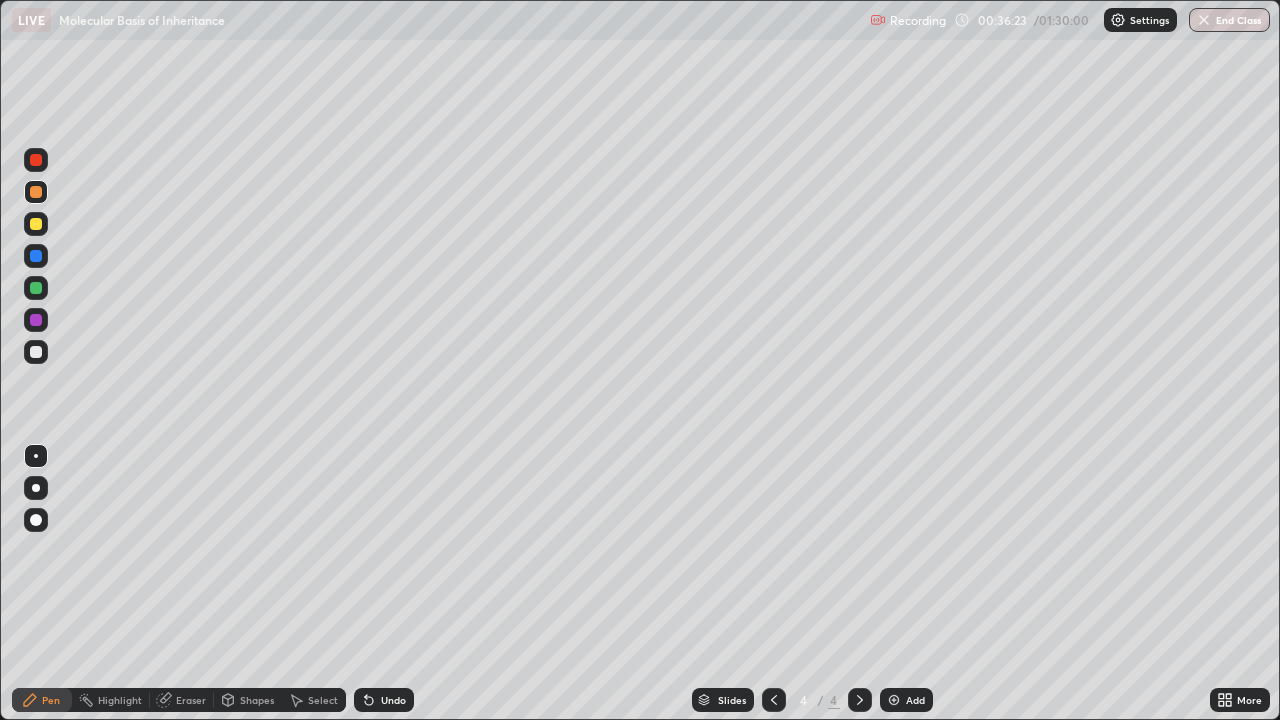 click at bounding box center (36, 352) 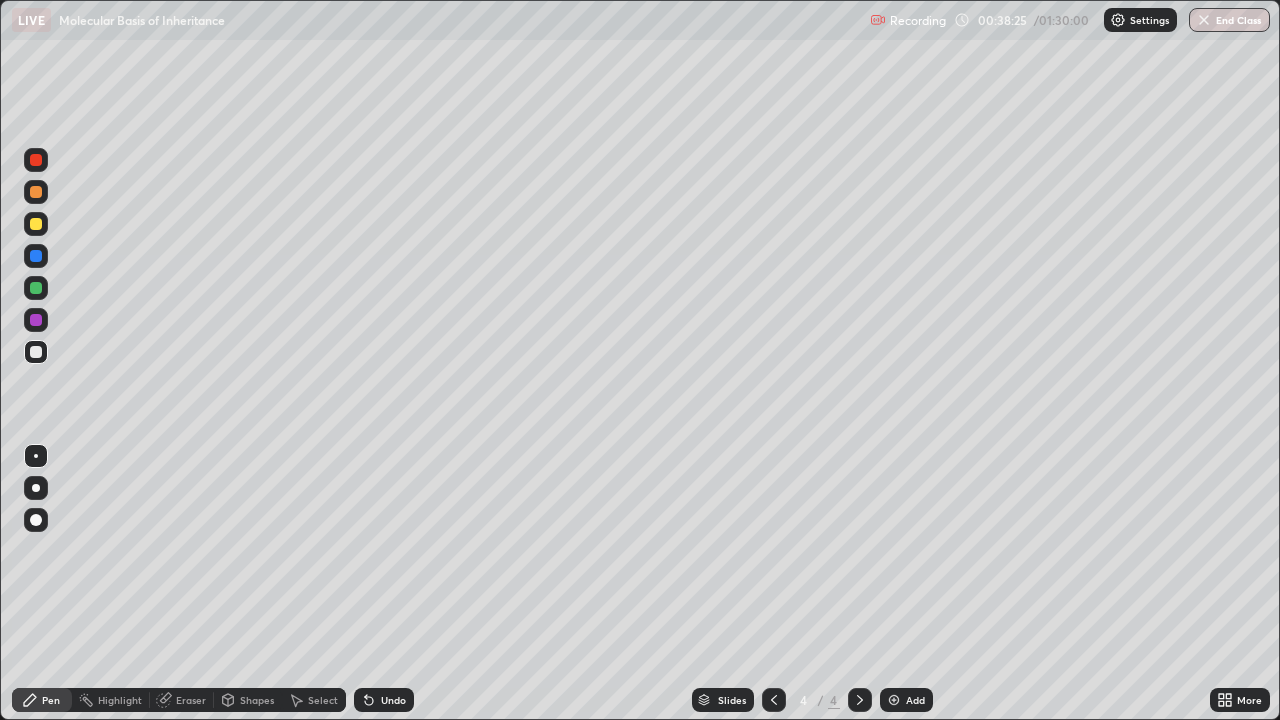 click 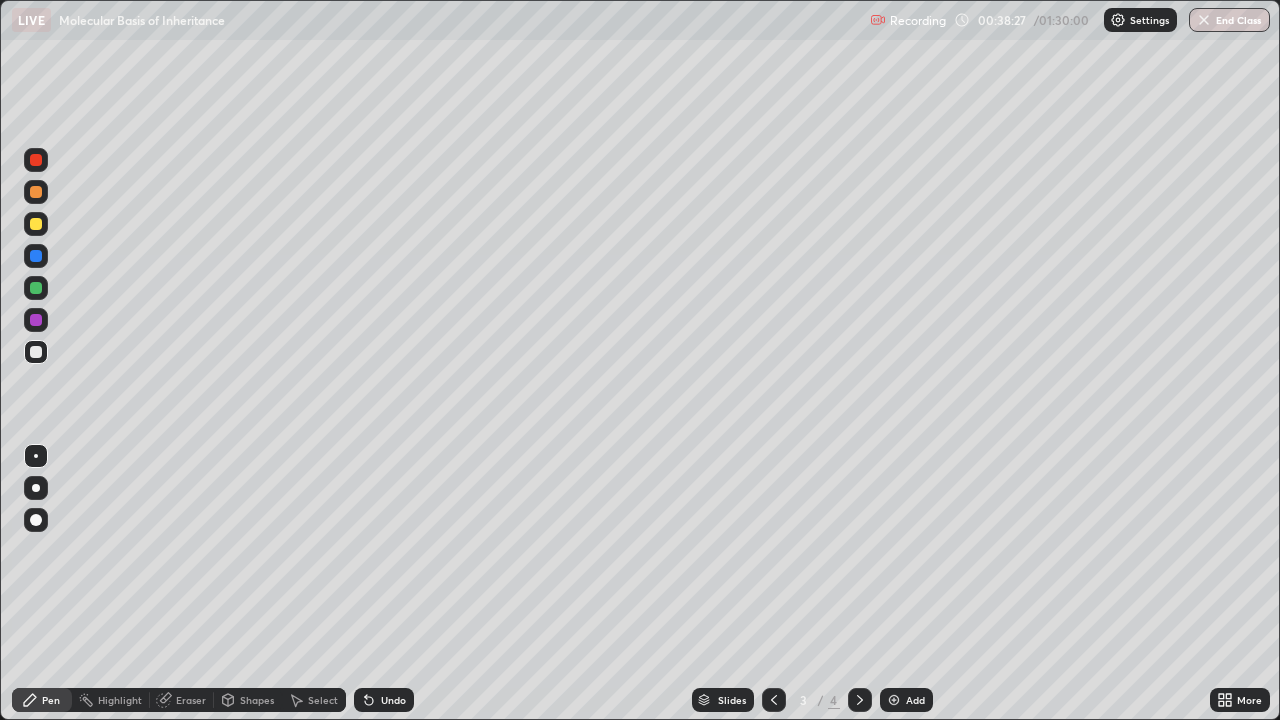 click 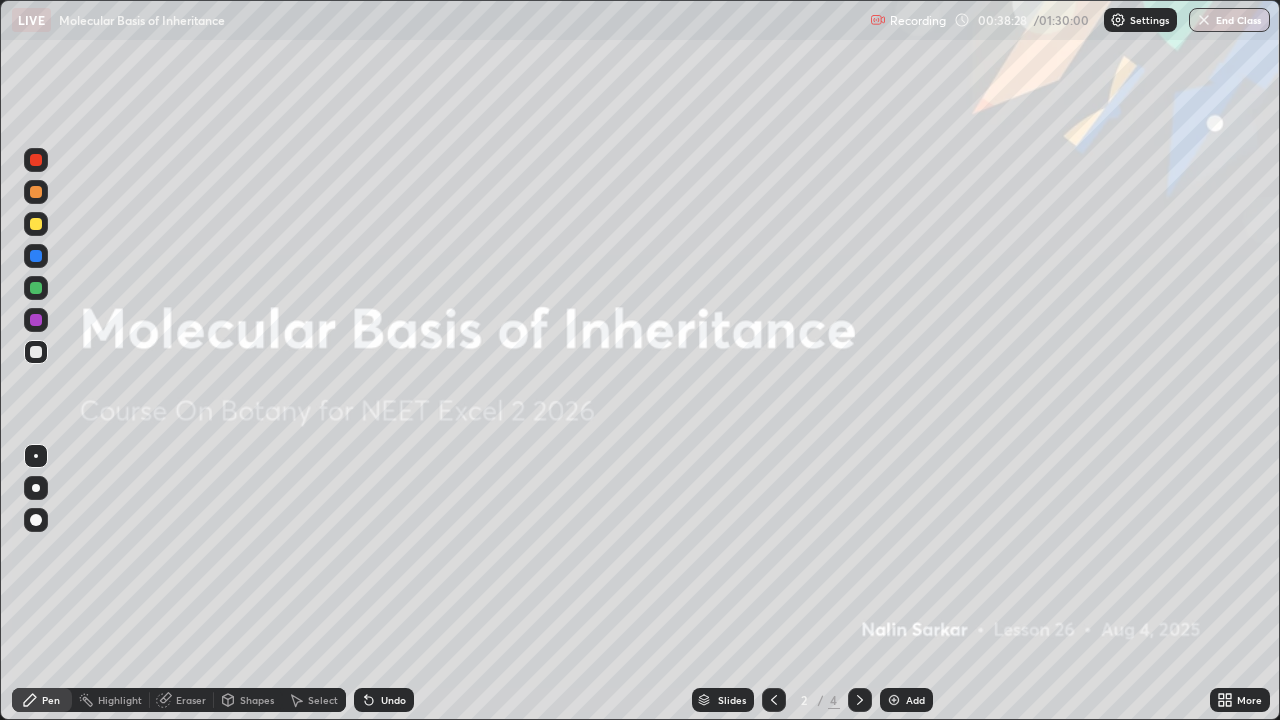 click on "Add" at bounding box center [915, 700] 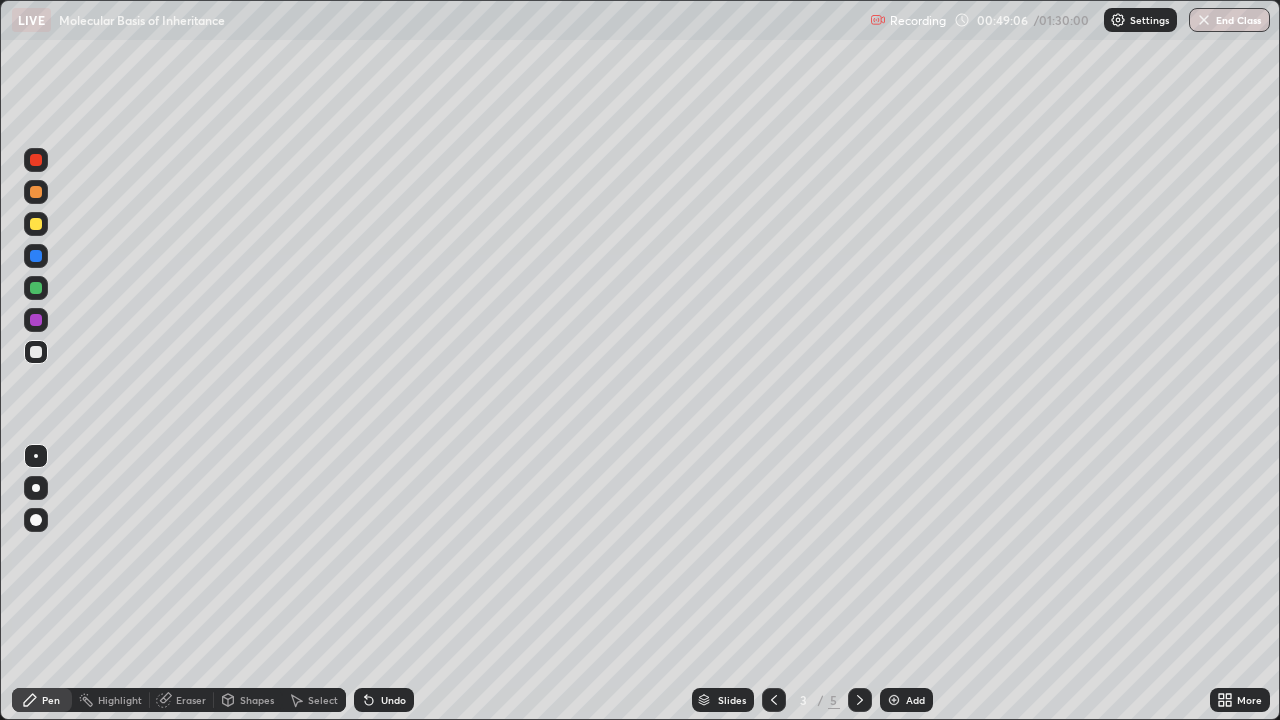 click 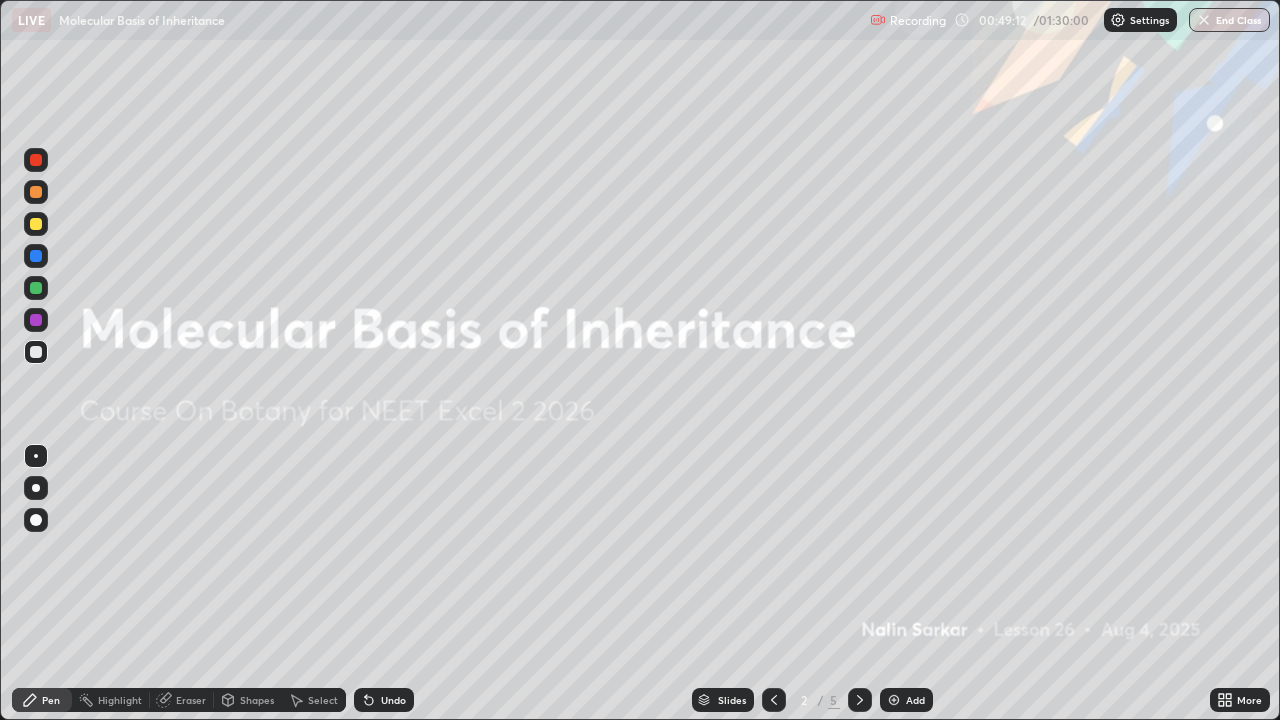 click at bounding box center [894, 700] 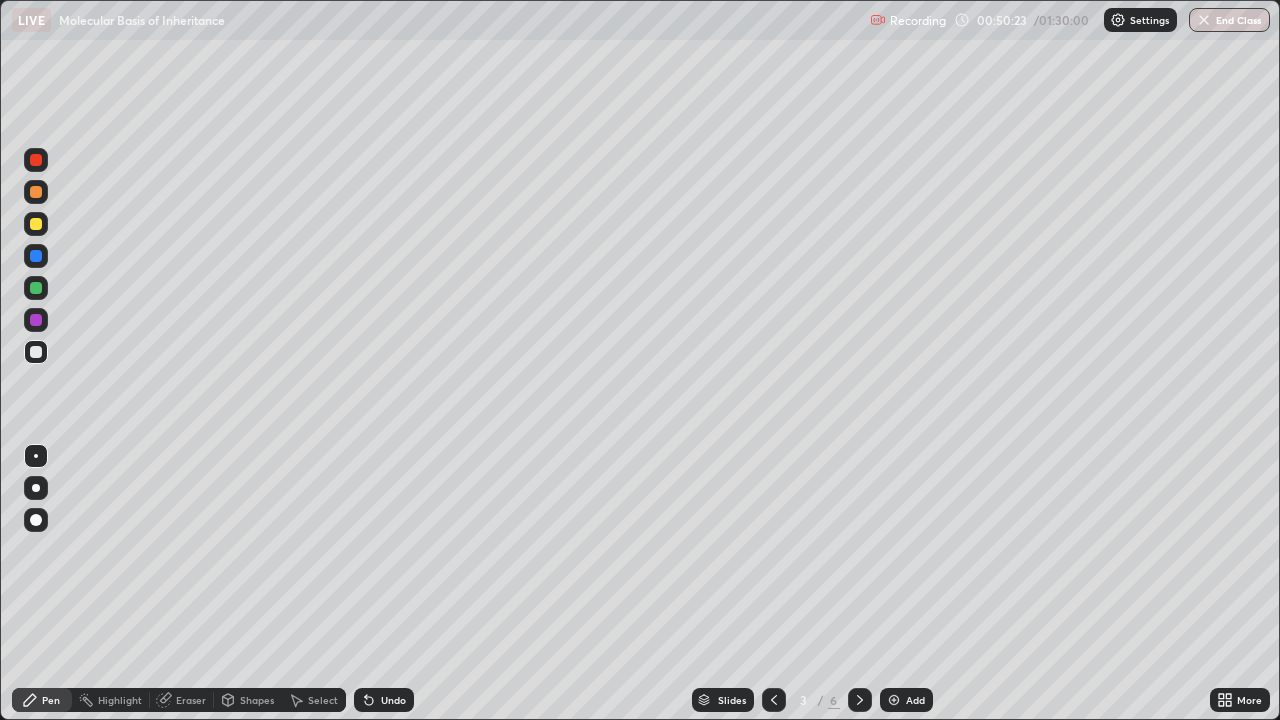 click on "Add" at bounding box center (915, 700) 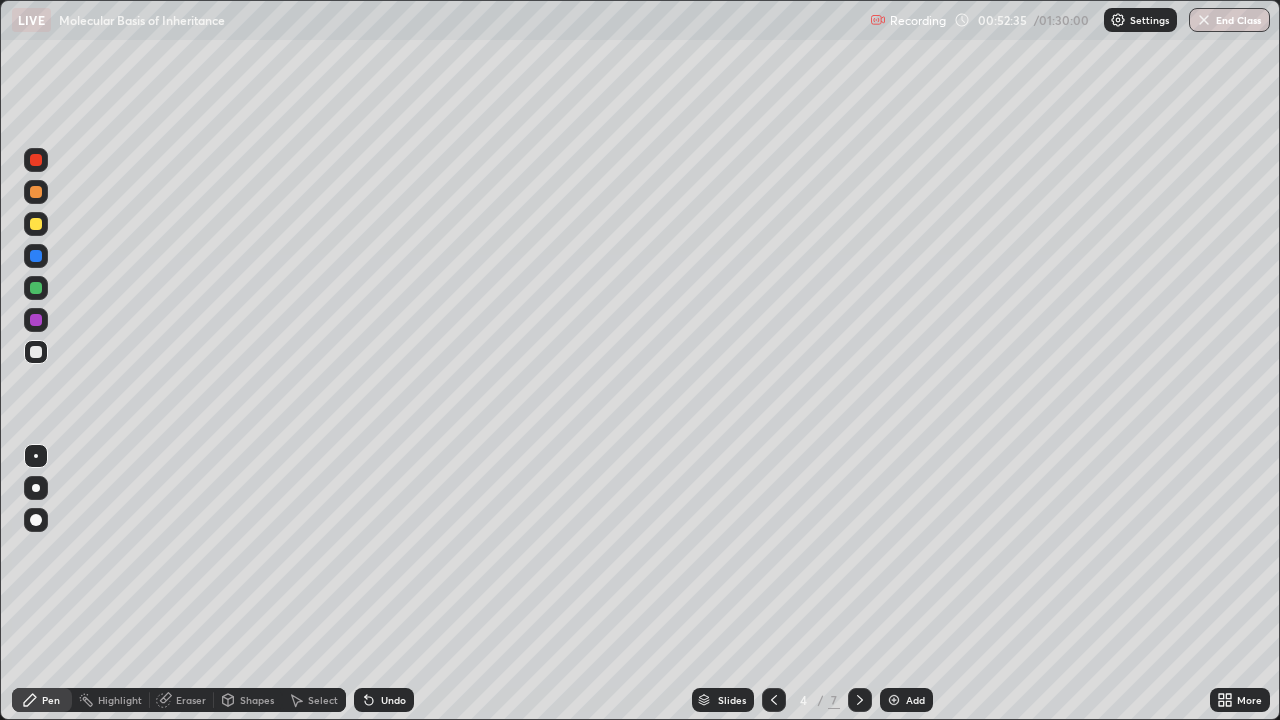 click 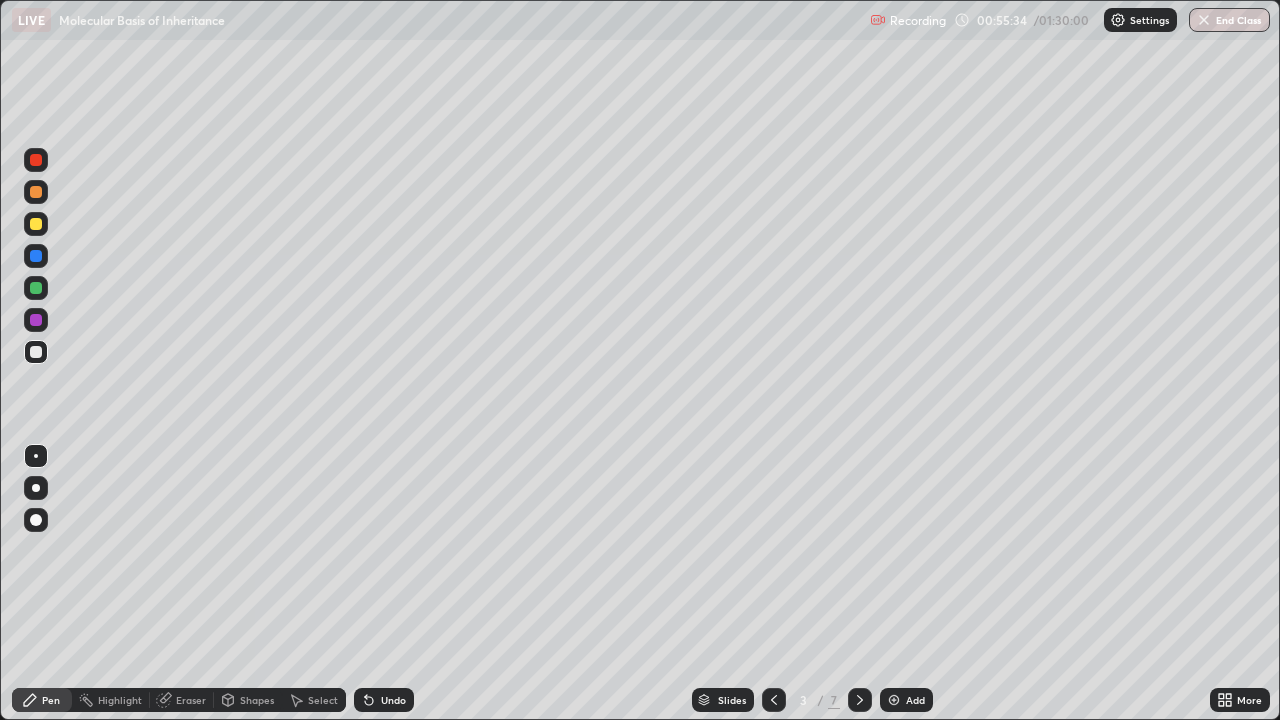 click 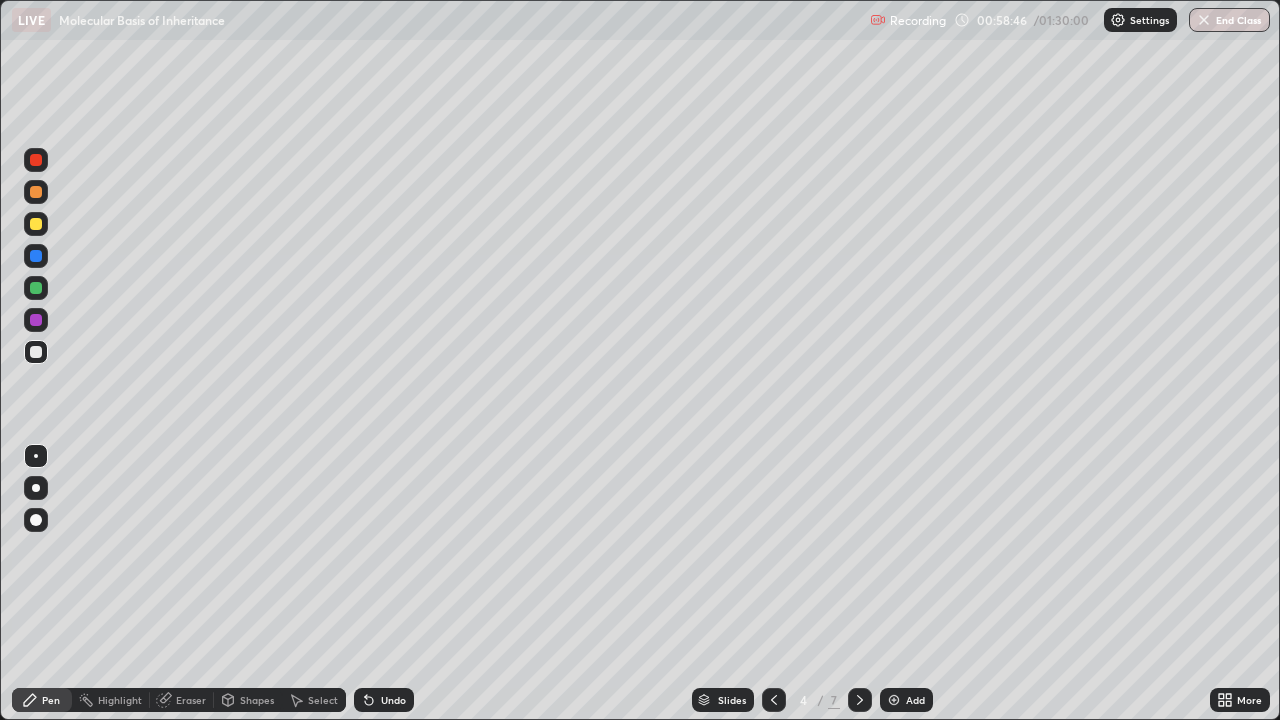 click at bounding box center [774, 700] 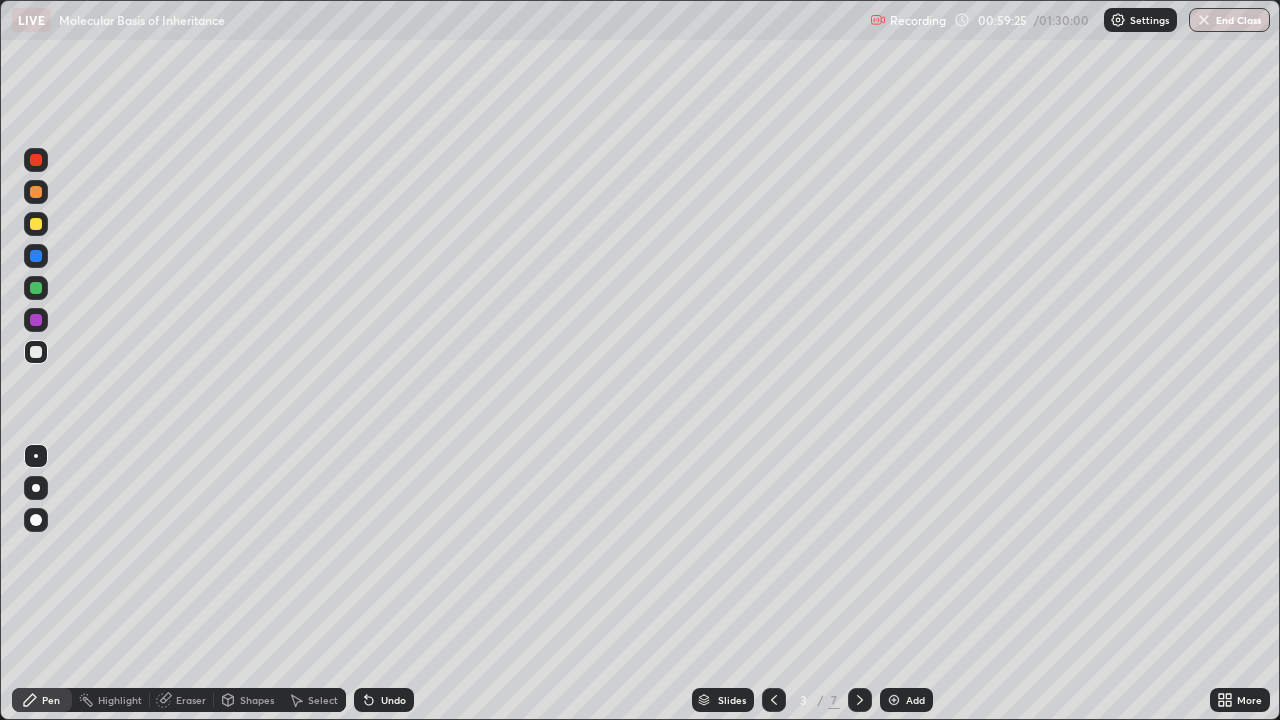 click 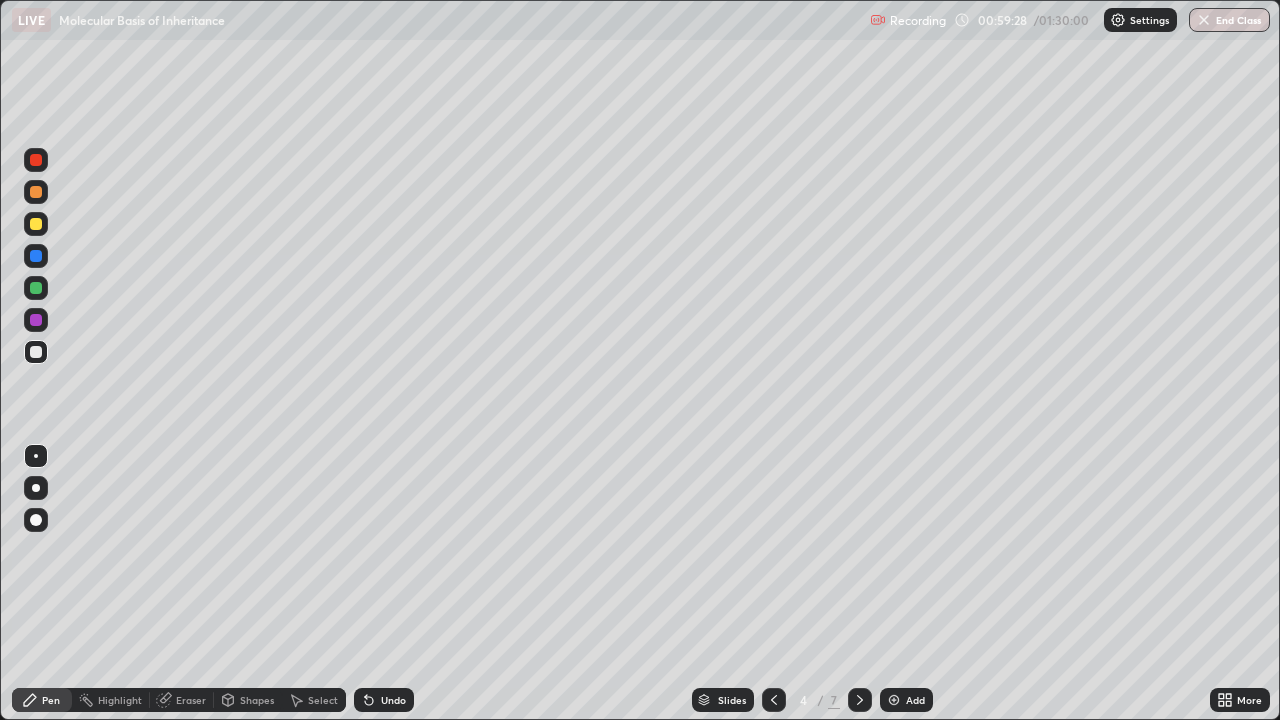click at bounding box center (774, 700) 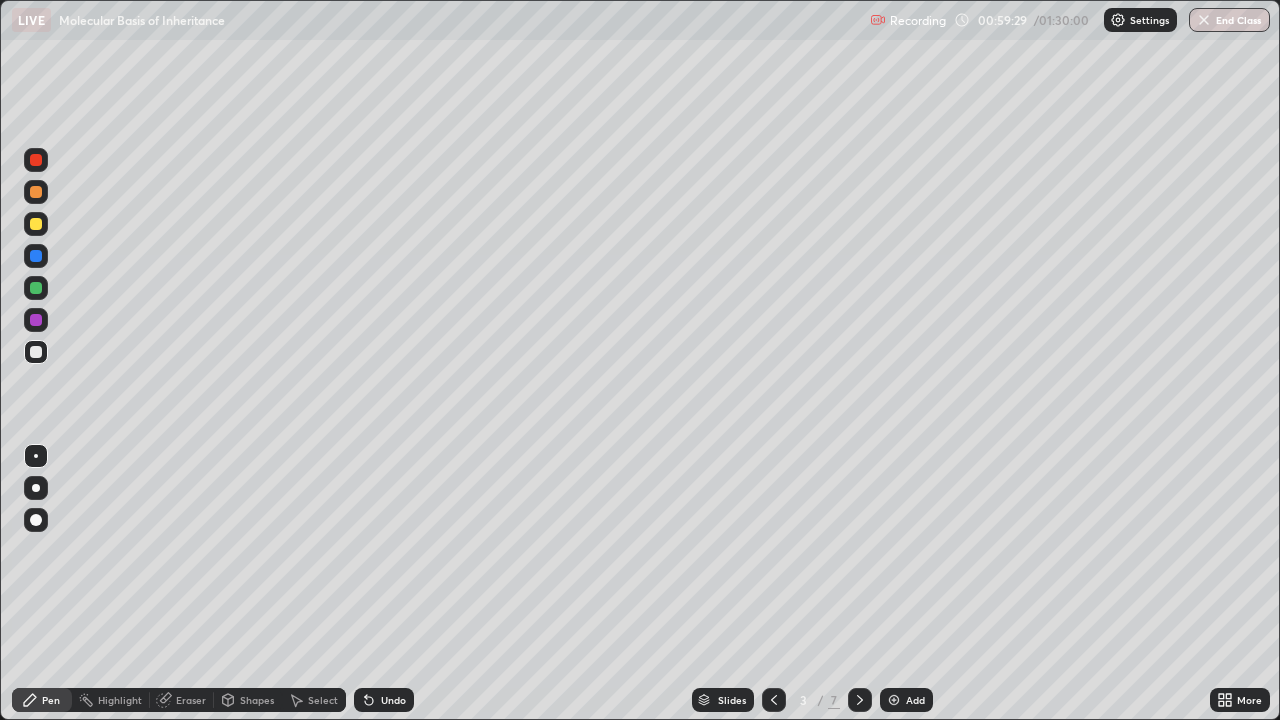click 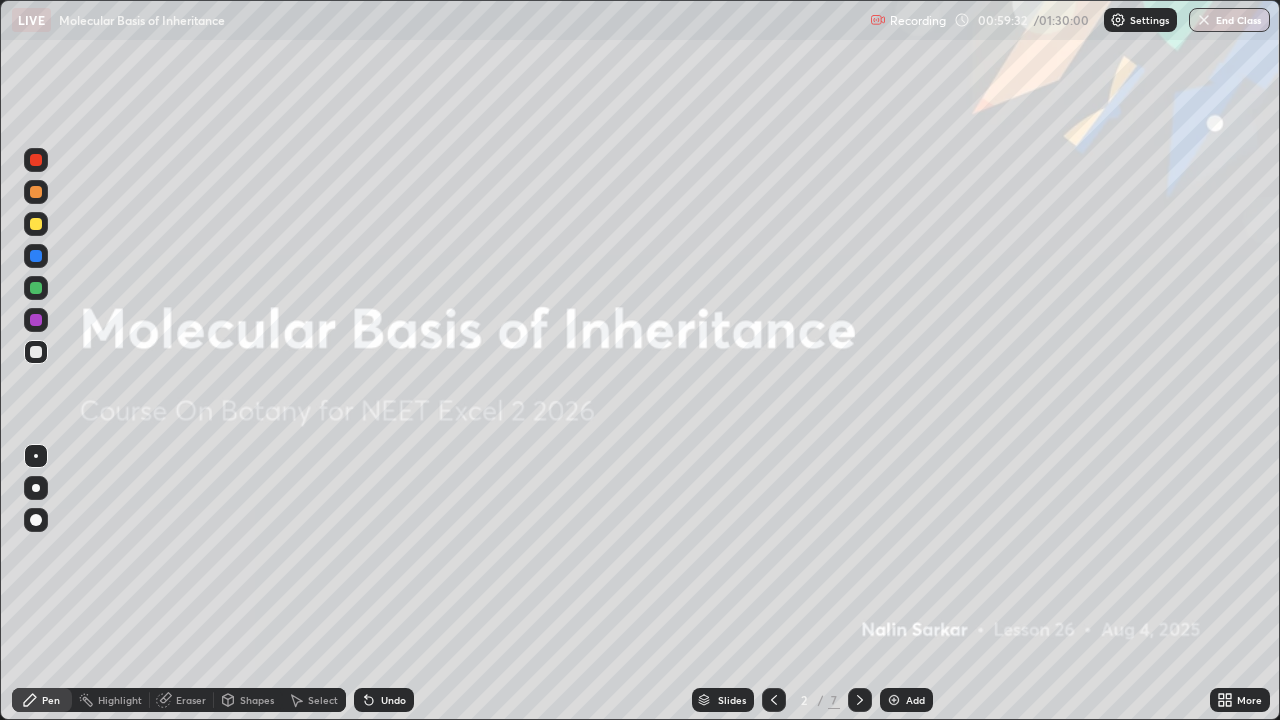 click 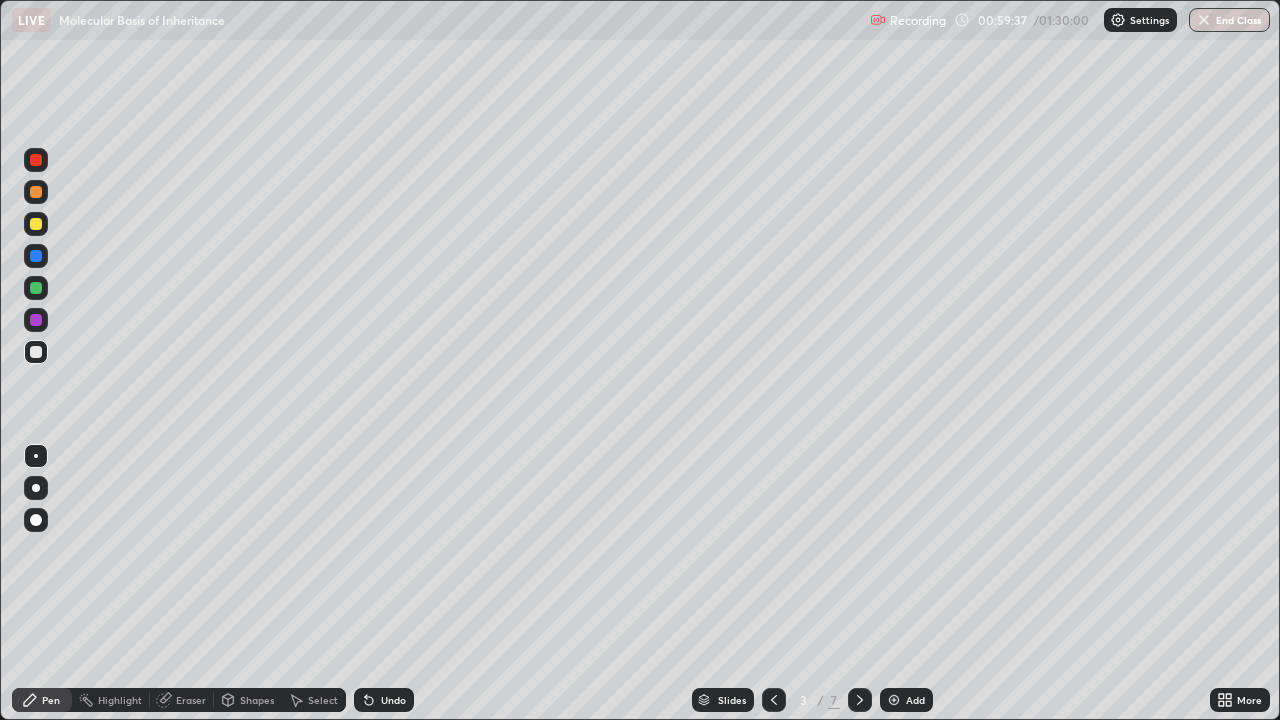 click 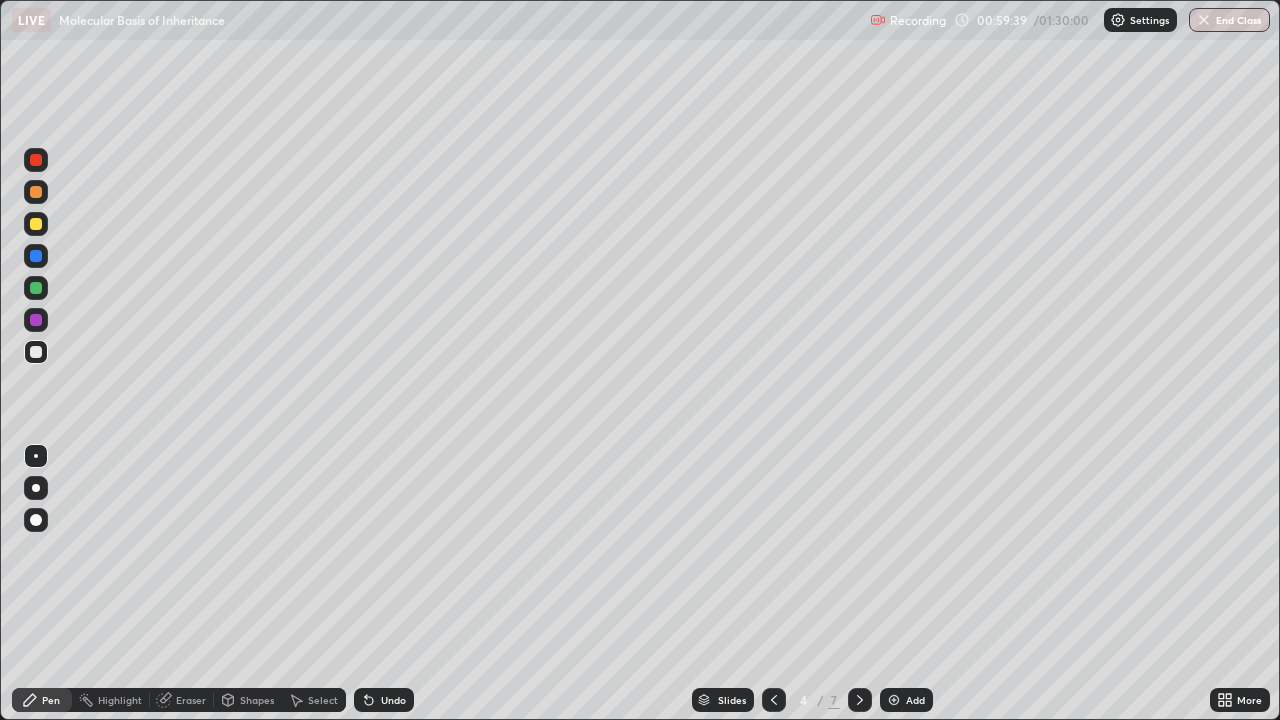 click 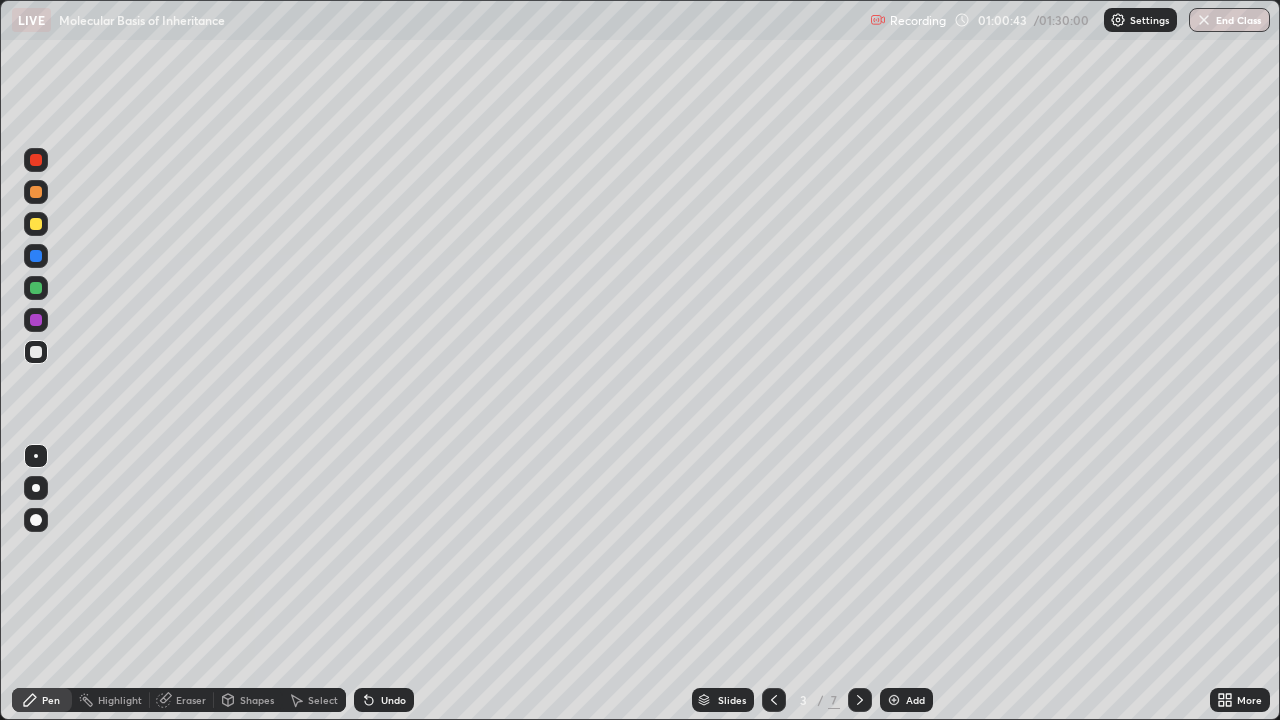 click 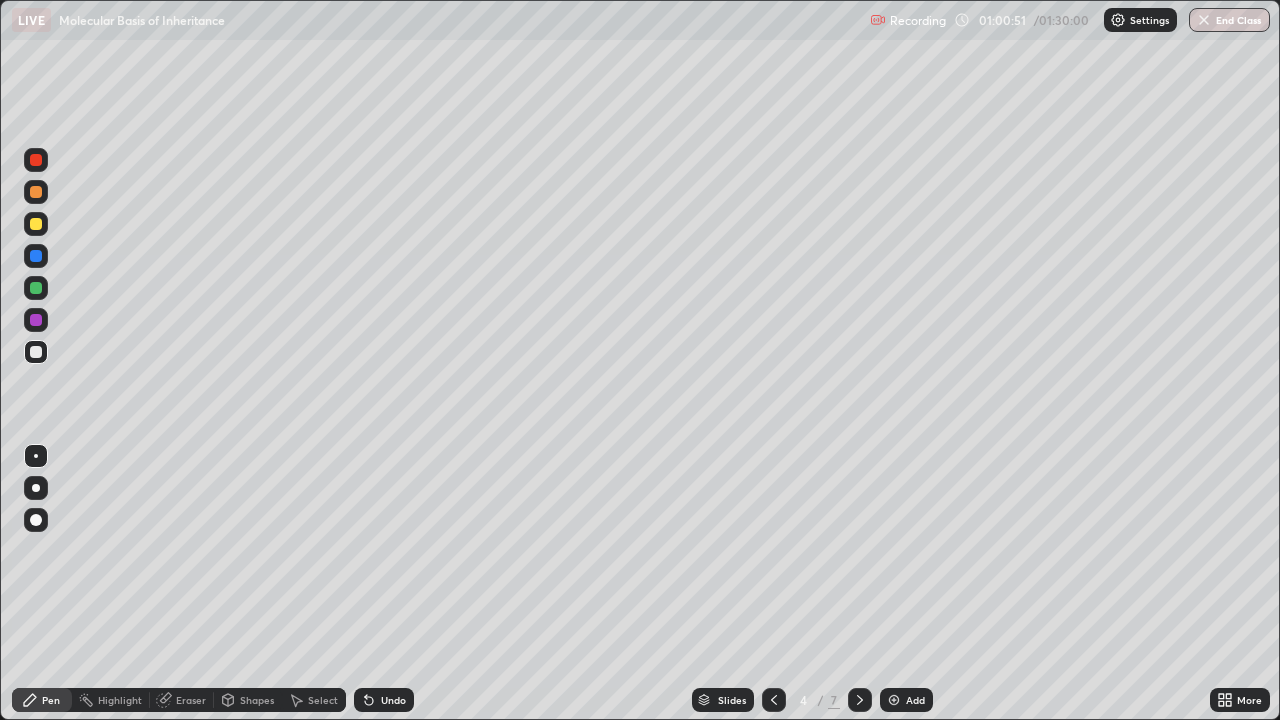 click at bounding box center [860, 700] 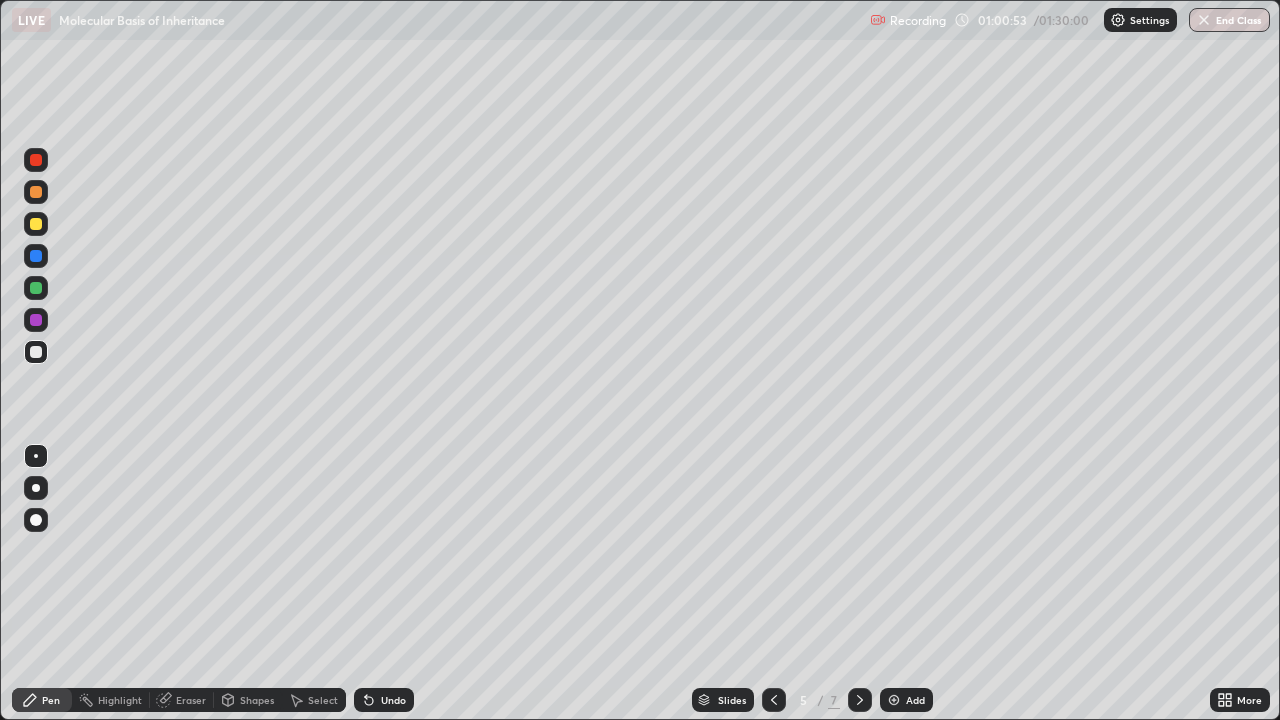 click 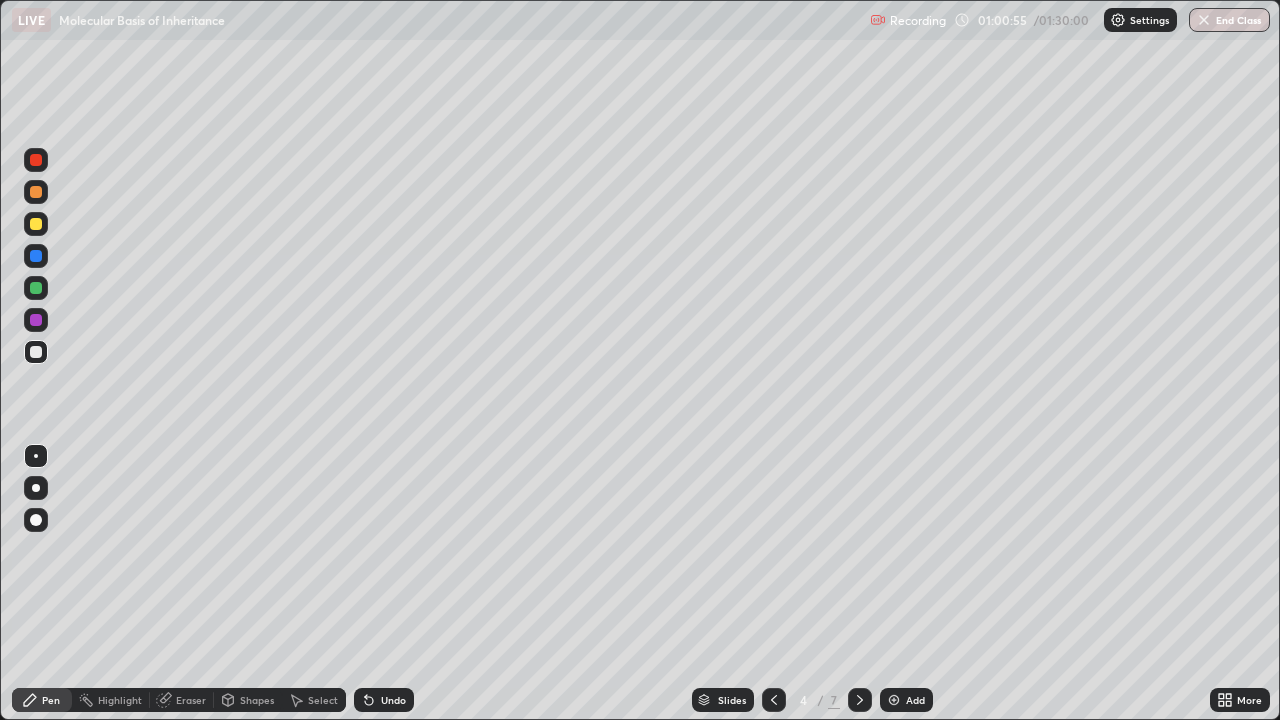 click at bounding box center [774, 700] 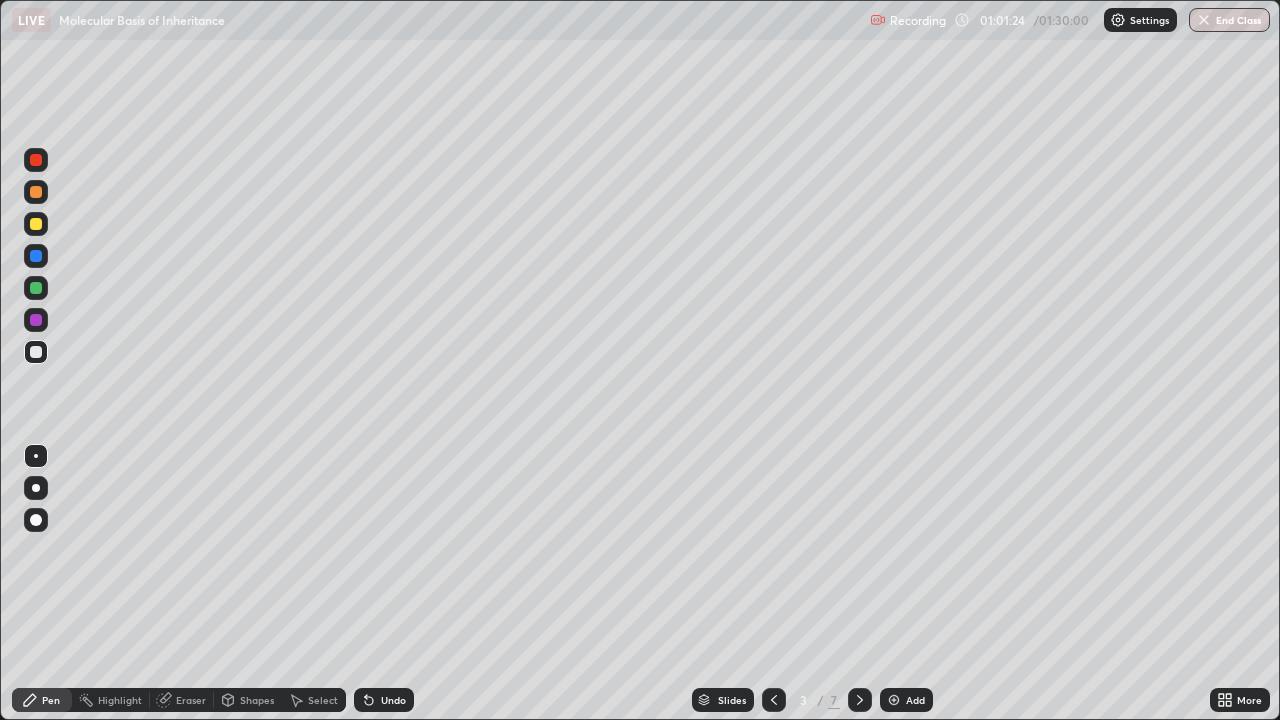 click 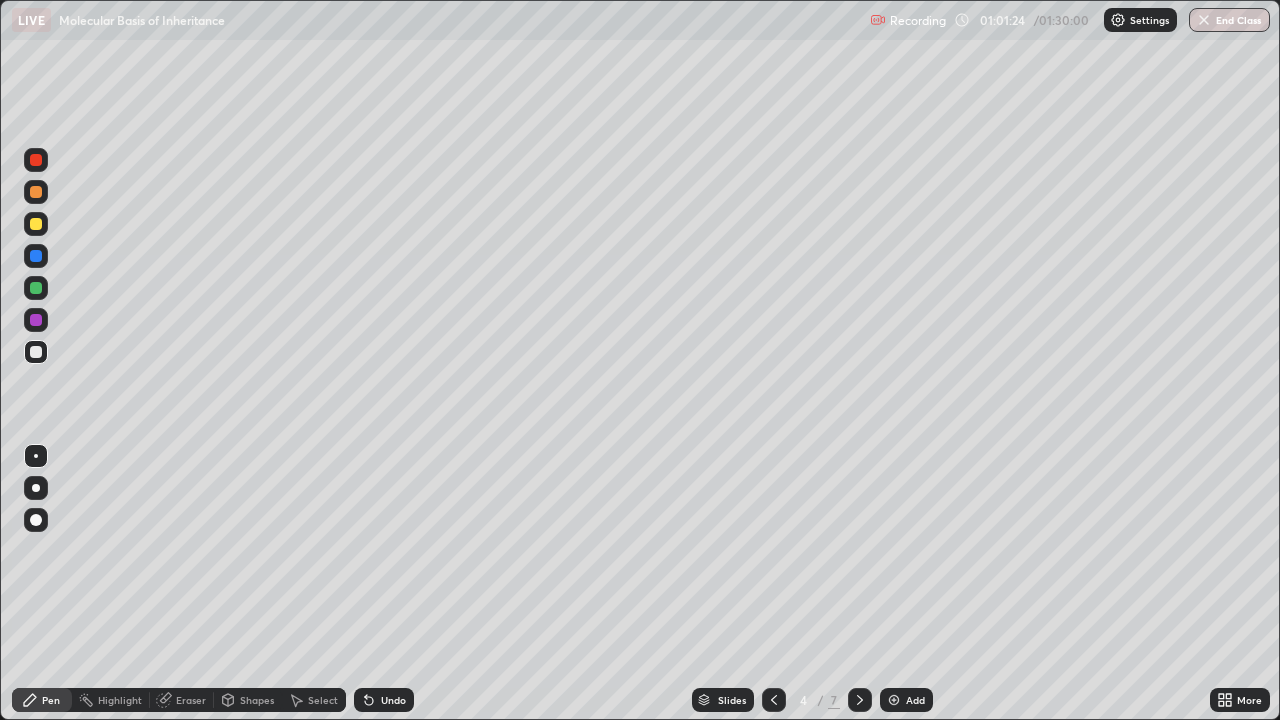 click 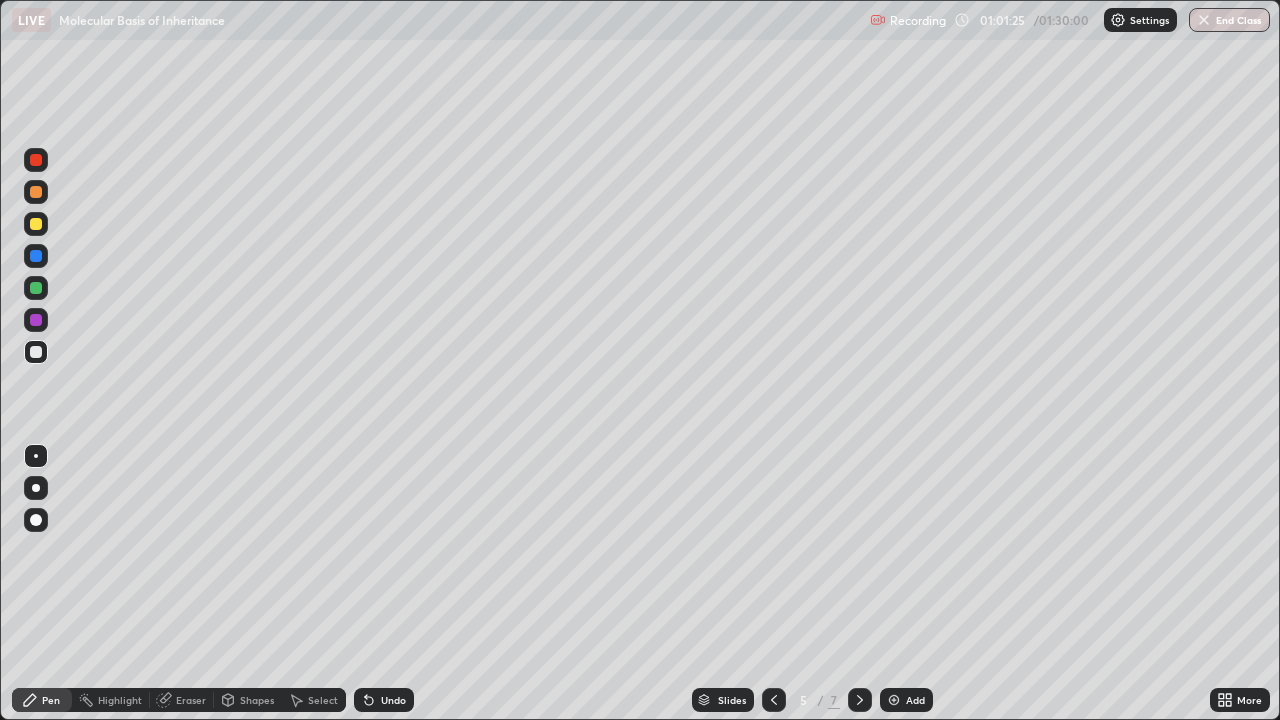 click 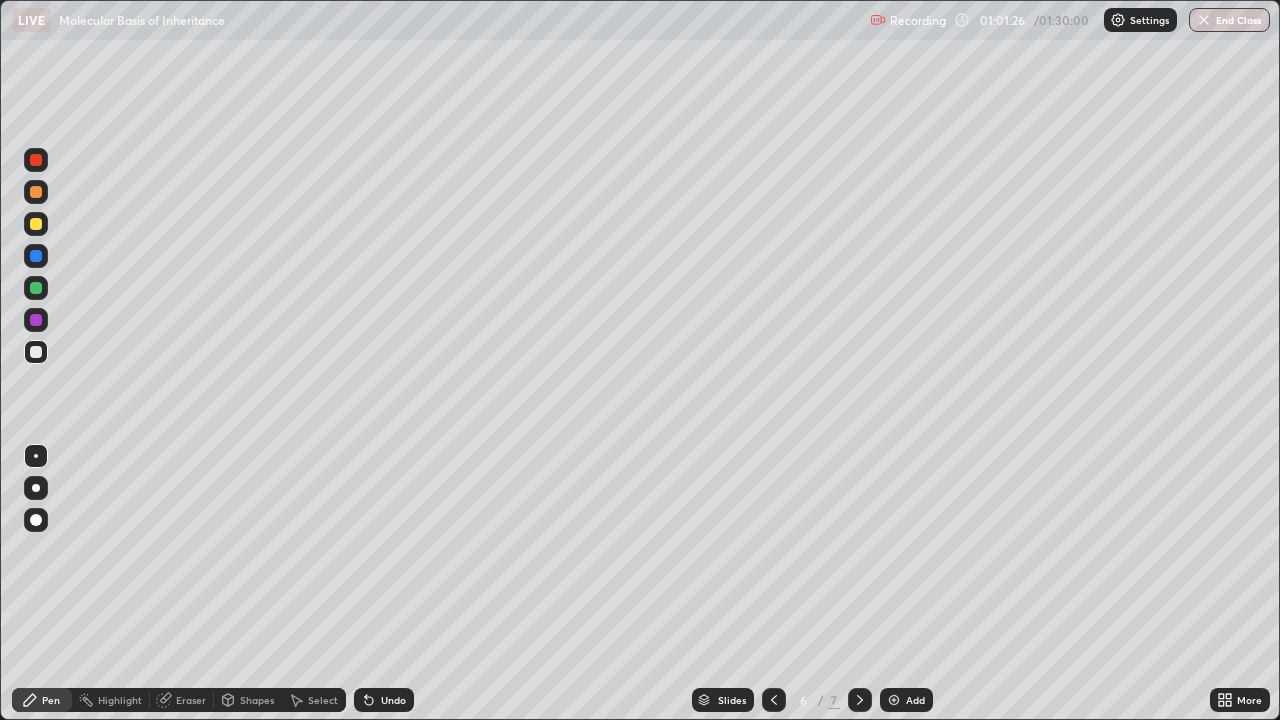 click 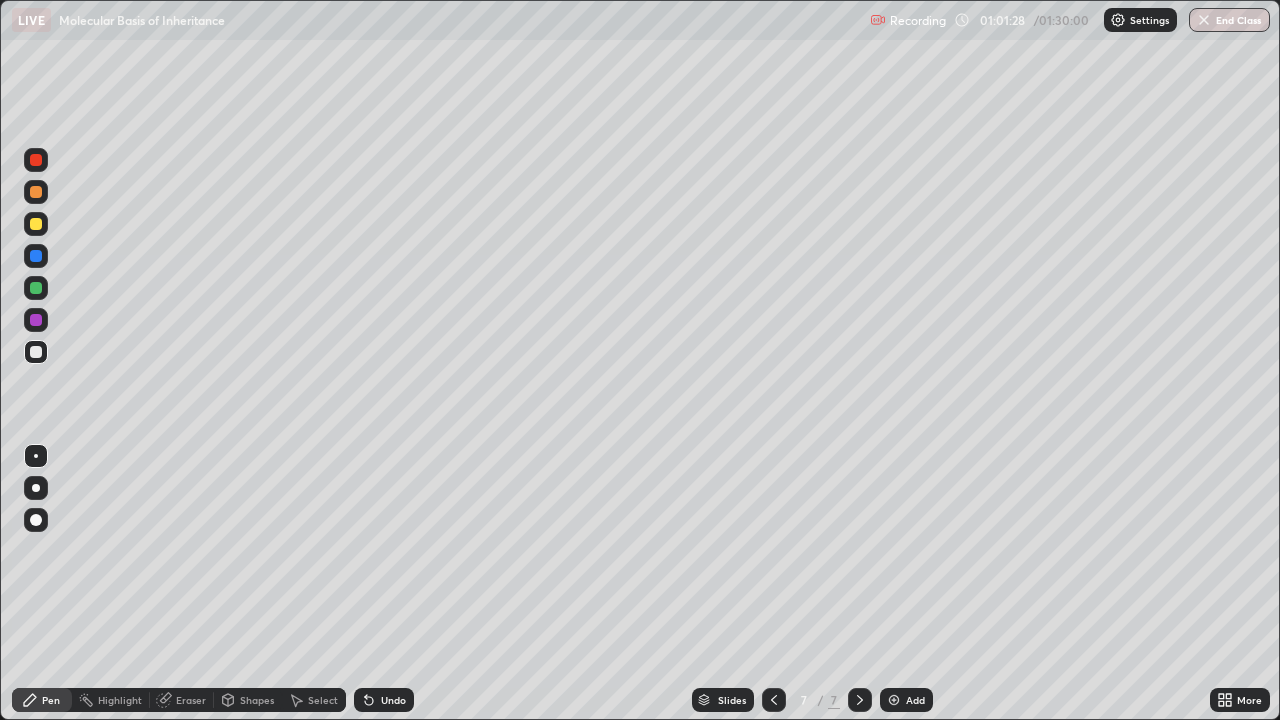 click on "Add" at bounding box center [915, 700] 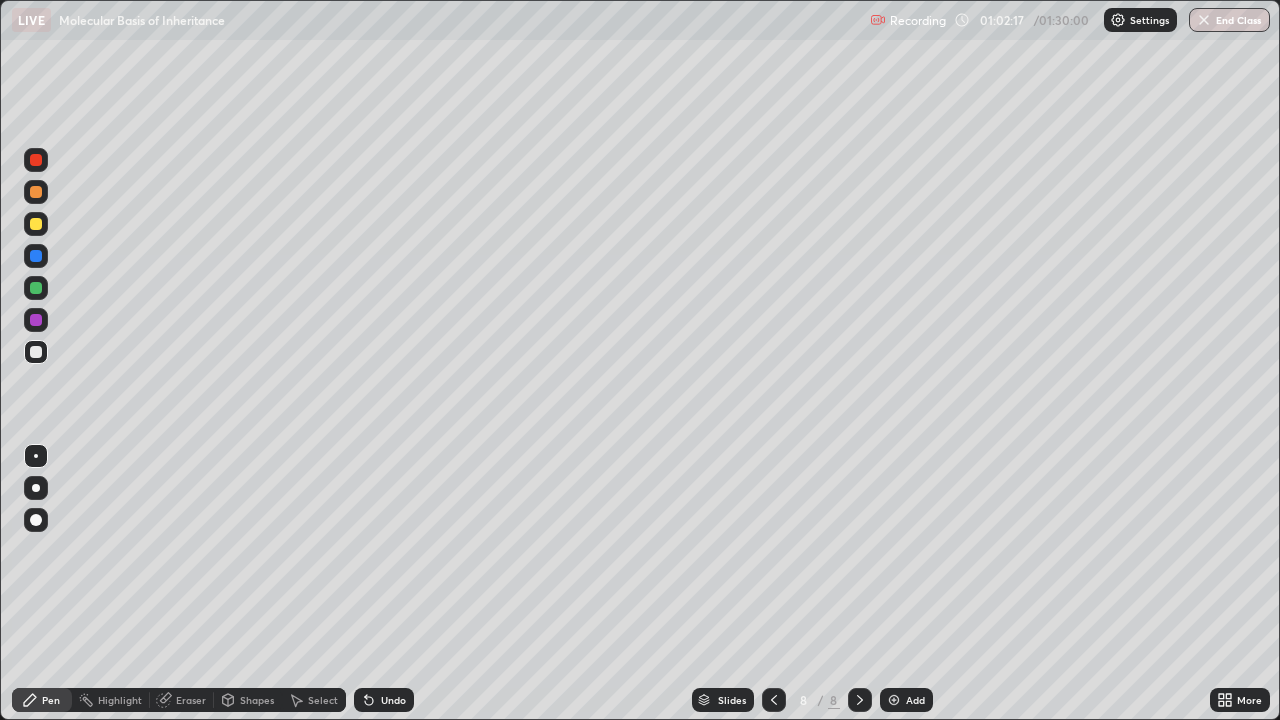 click at bounding box center [36, 288] 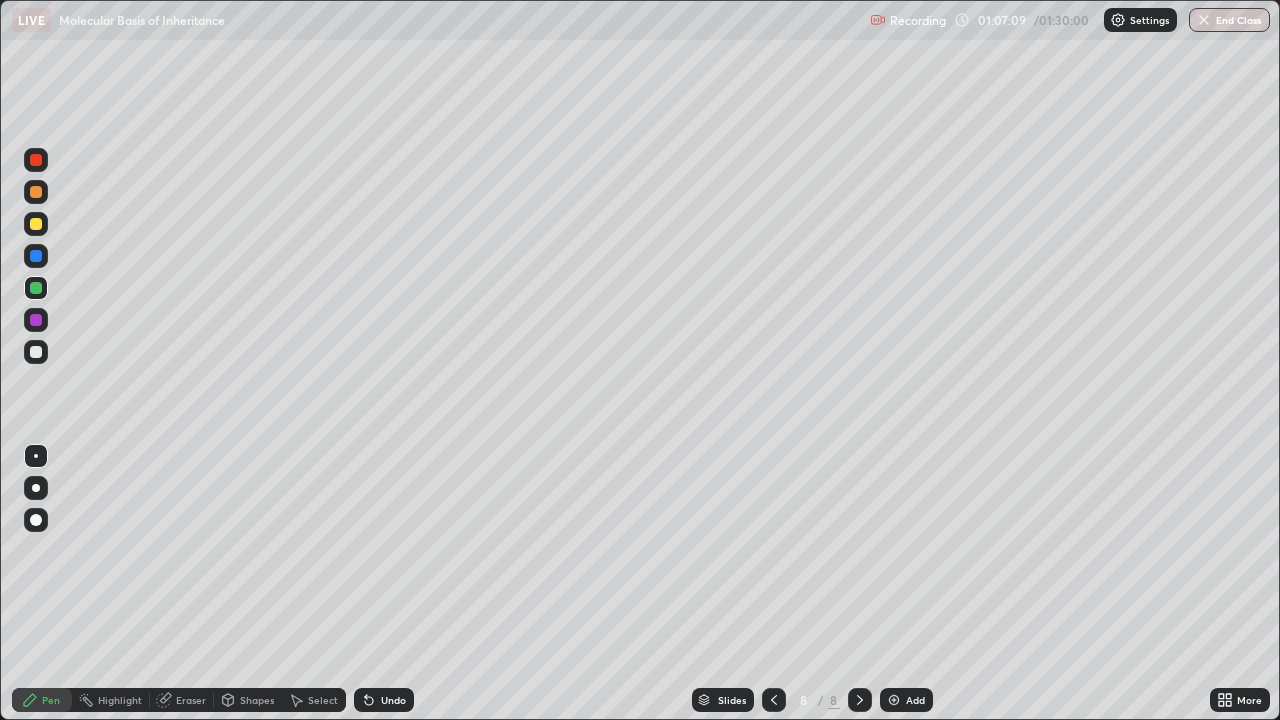 click at bounding box center [894, 700] 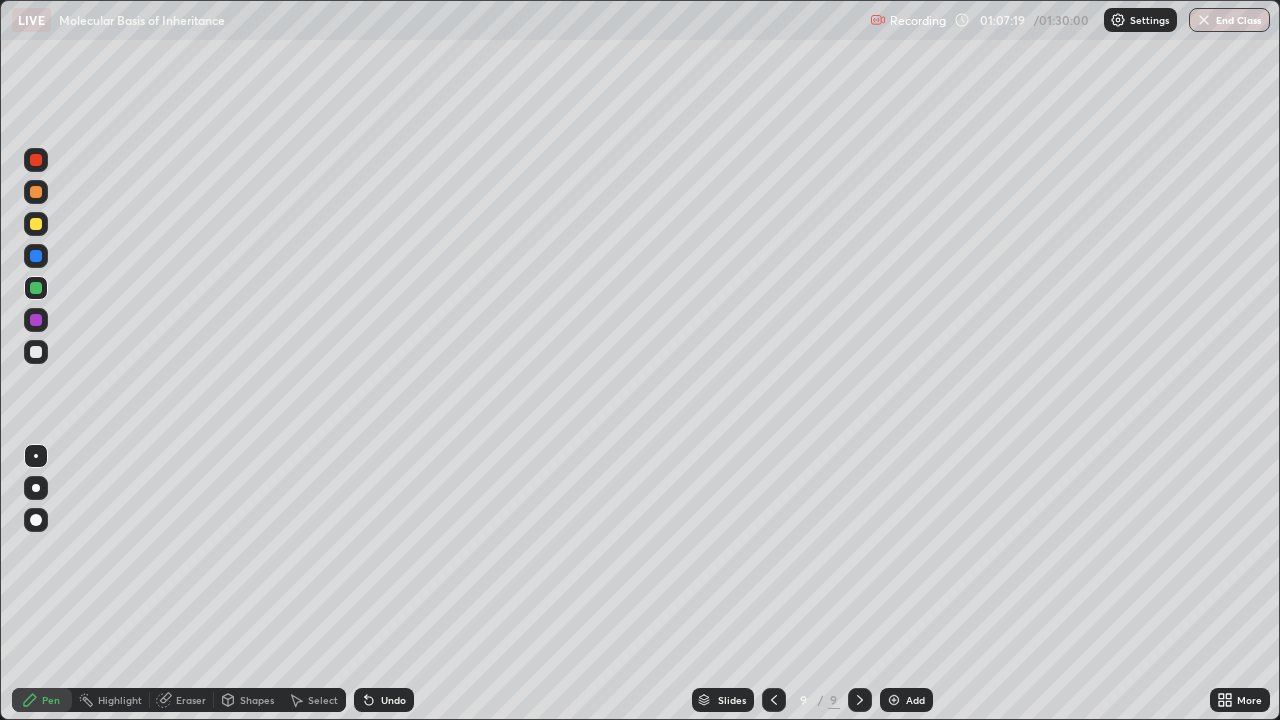click on "Undo" at bounding box center [384, 700] 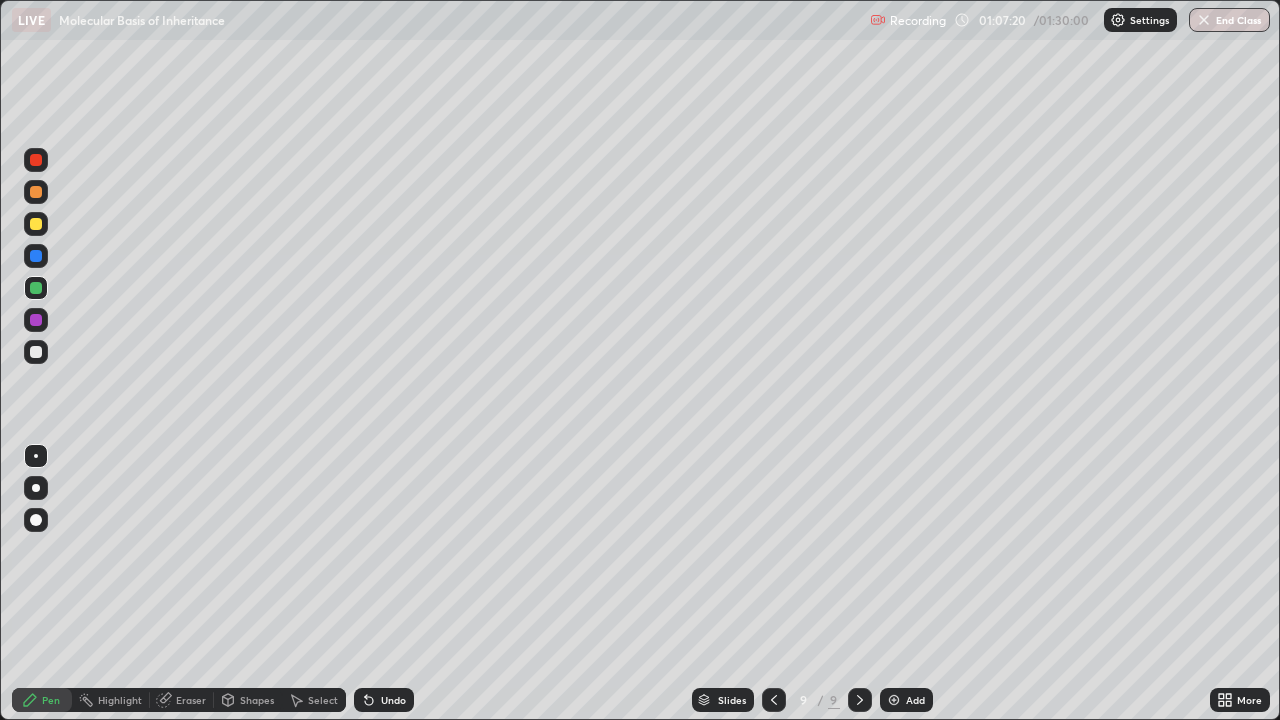 click on "Undo" at bounding box center (393, 700) 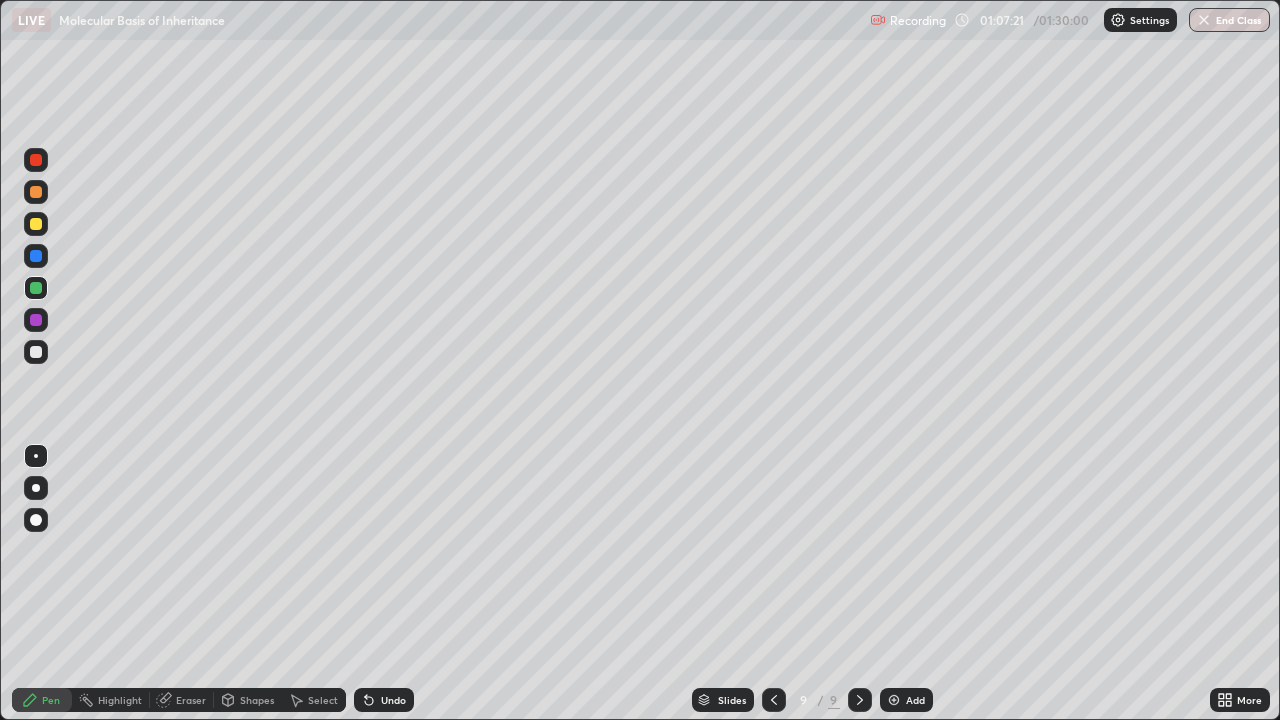 click on "Undo" at bounding box center [384, 700] 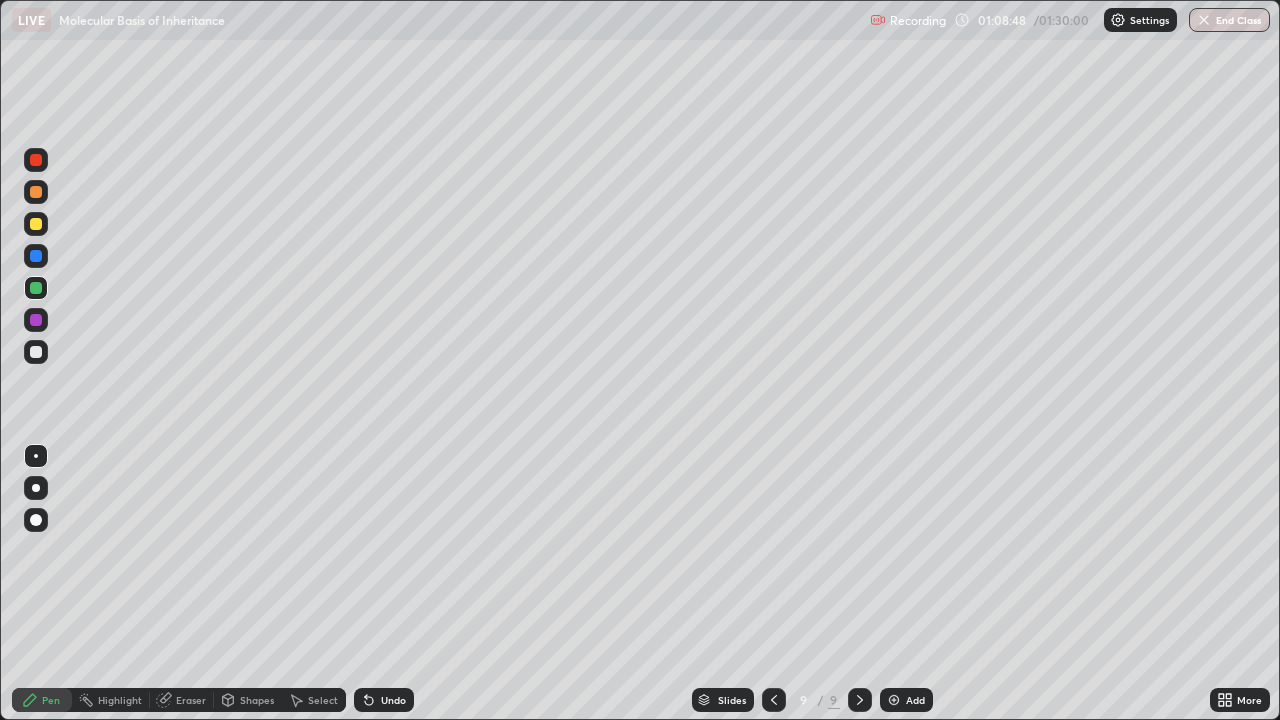 click at bounding box center [774, 700] 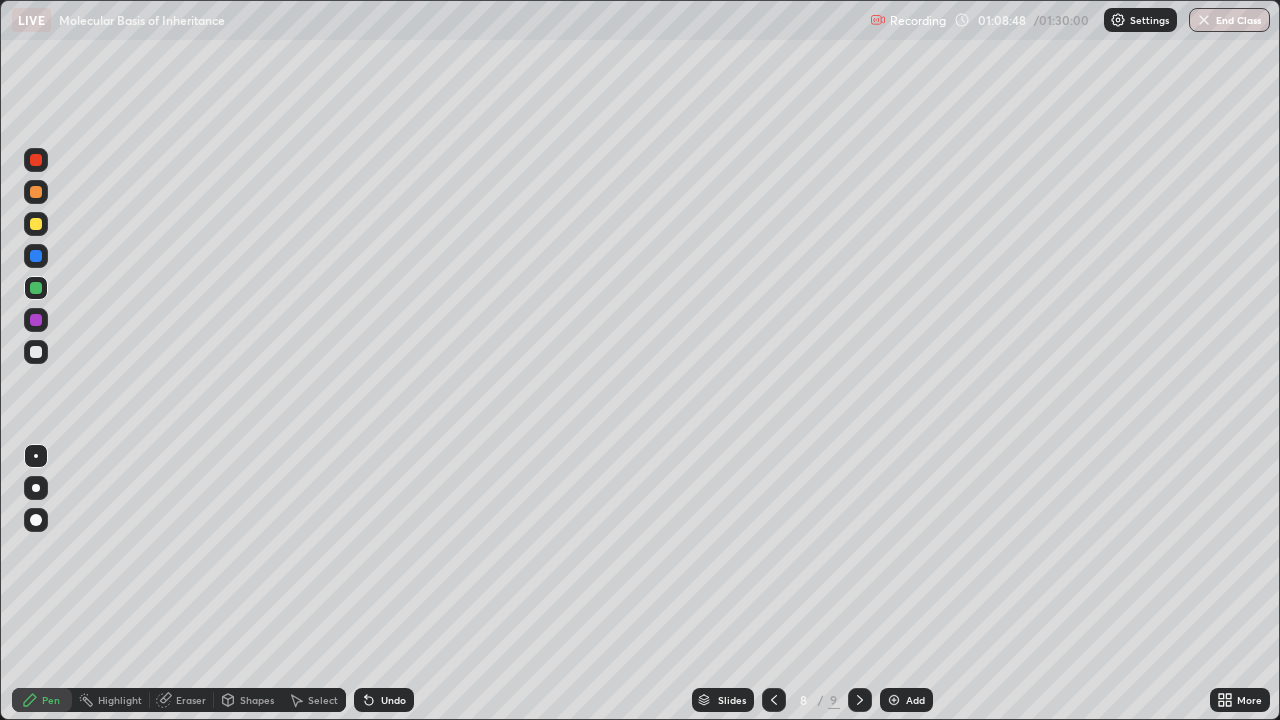 click 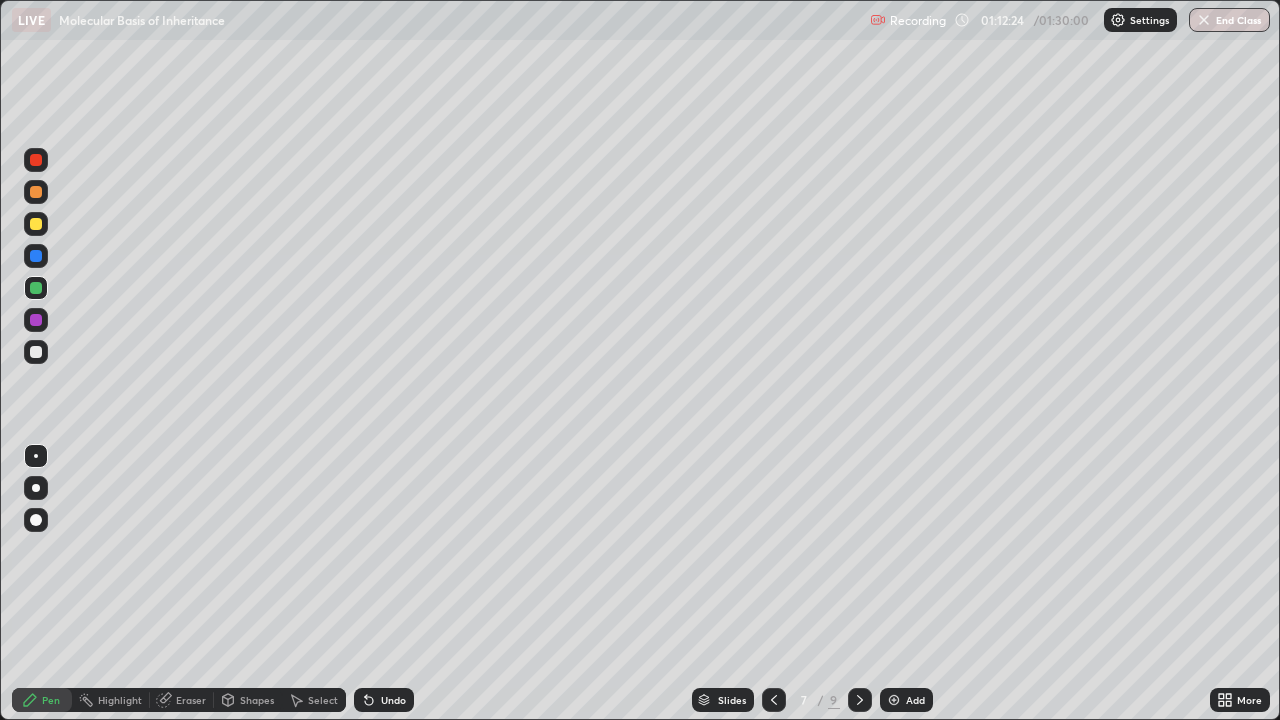 click at bounding box center [860, 700] 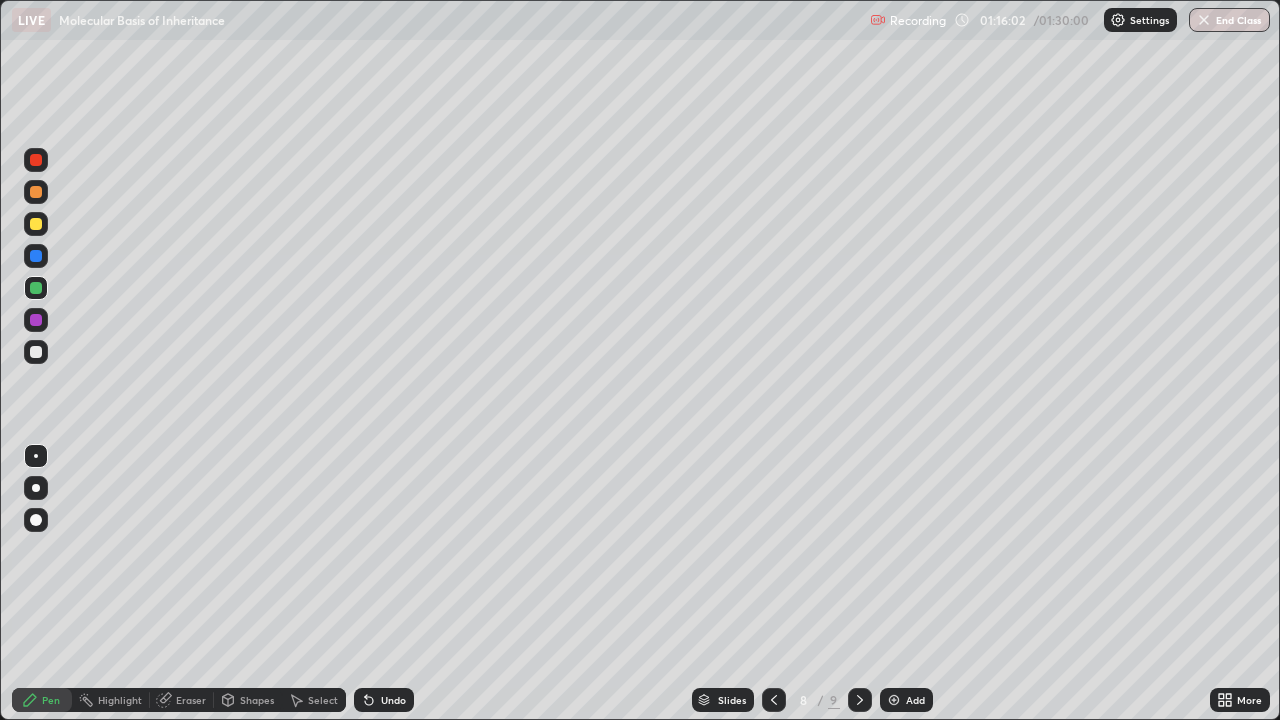 click at bounding box center (860, 700) 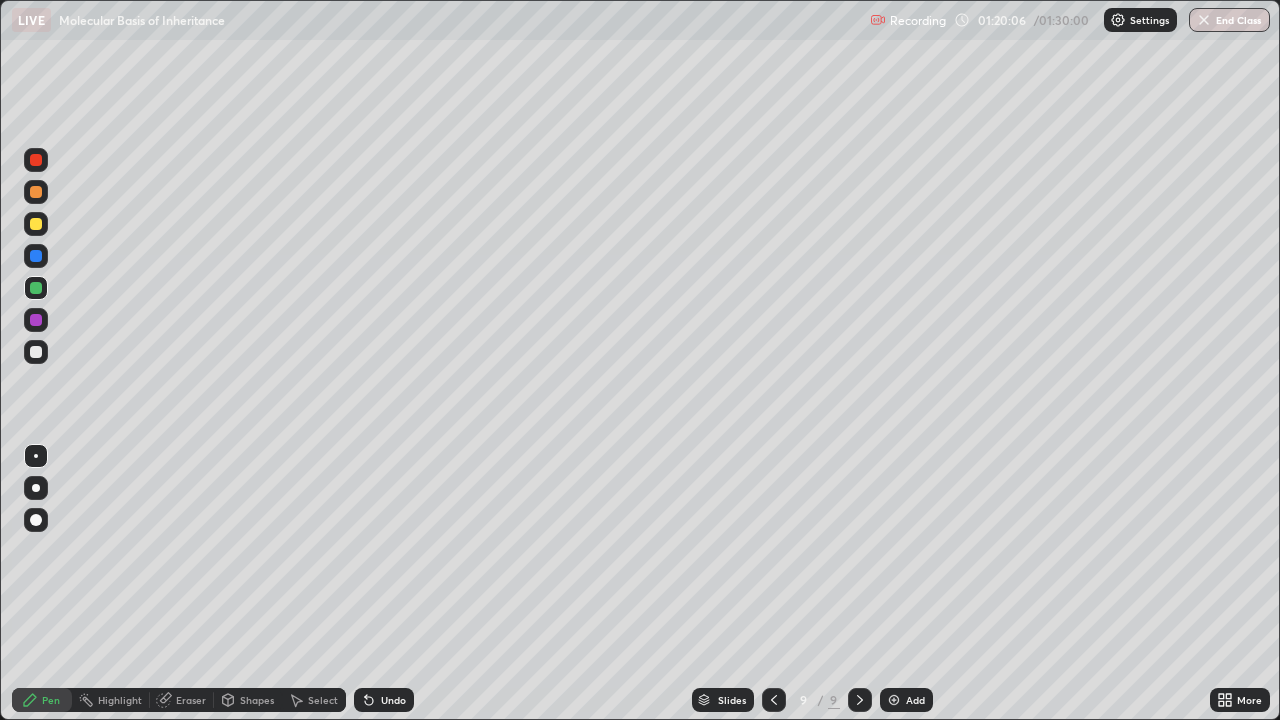 click 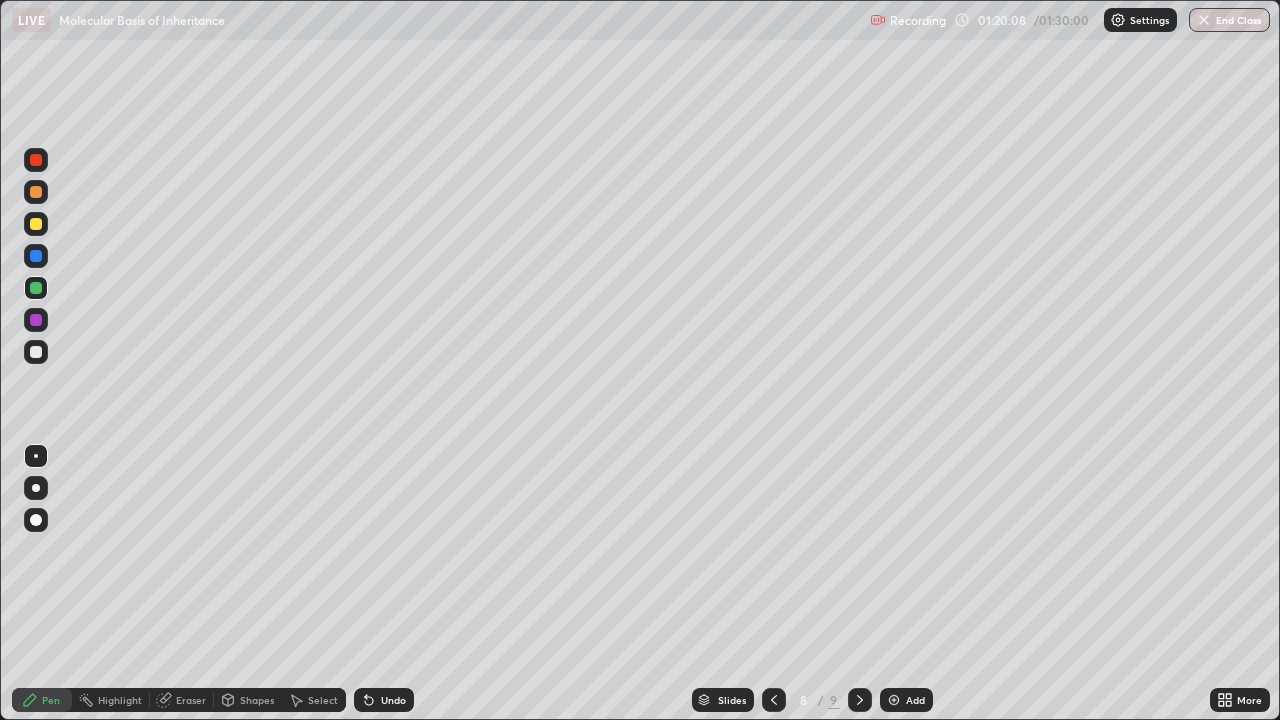 click 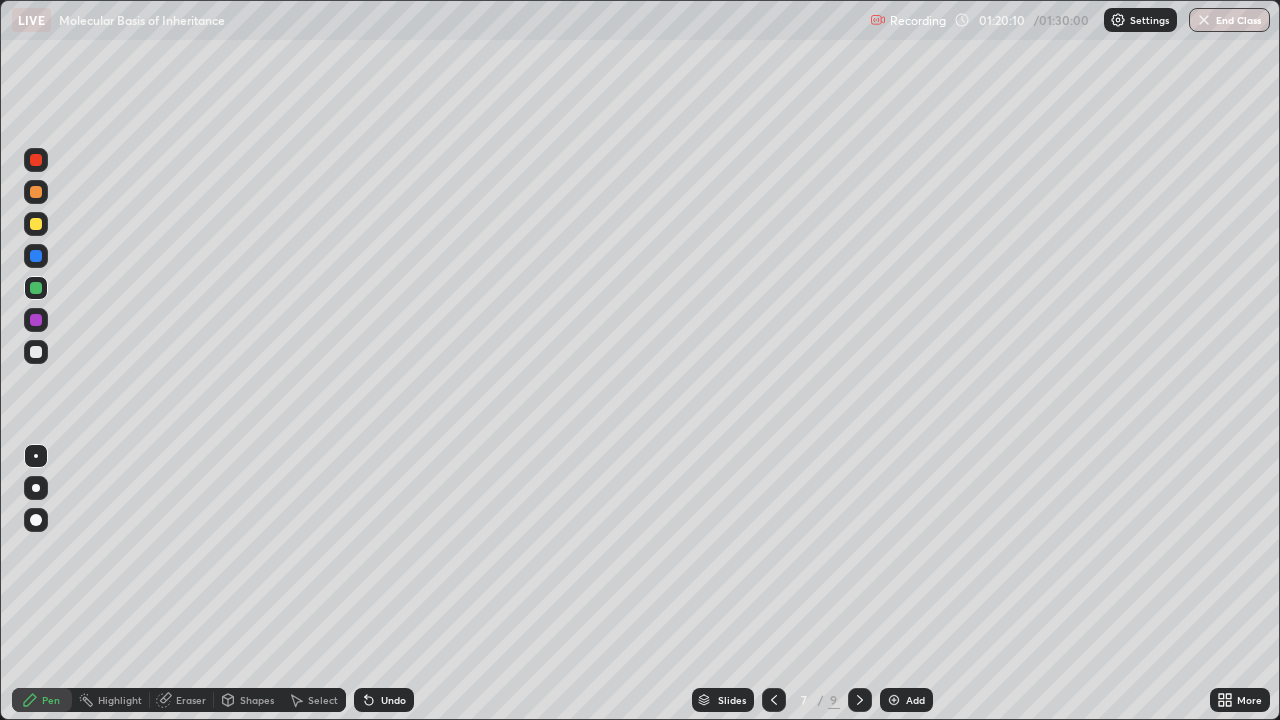 click 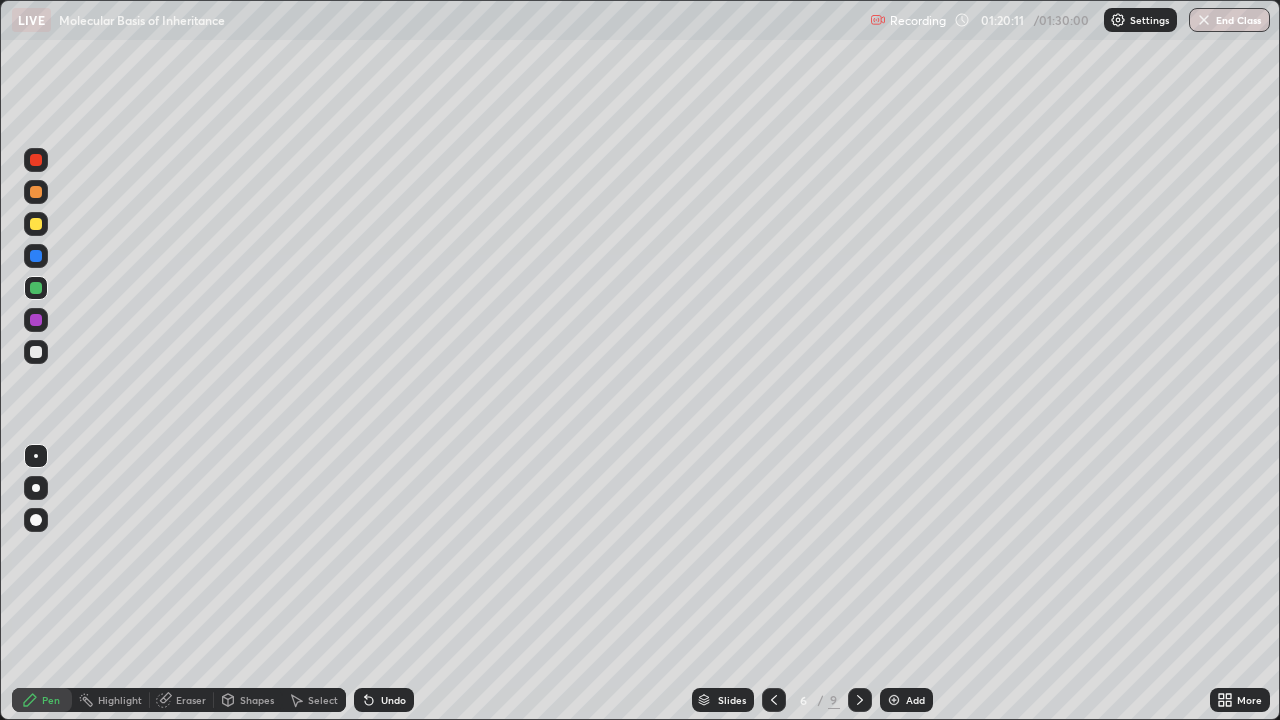 click 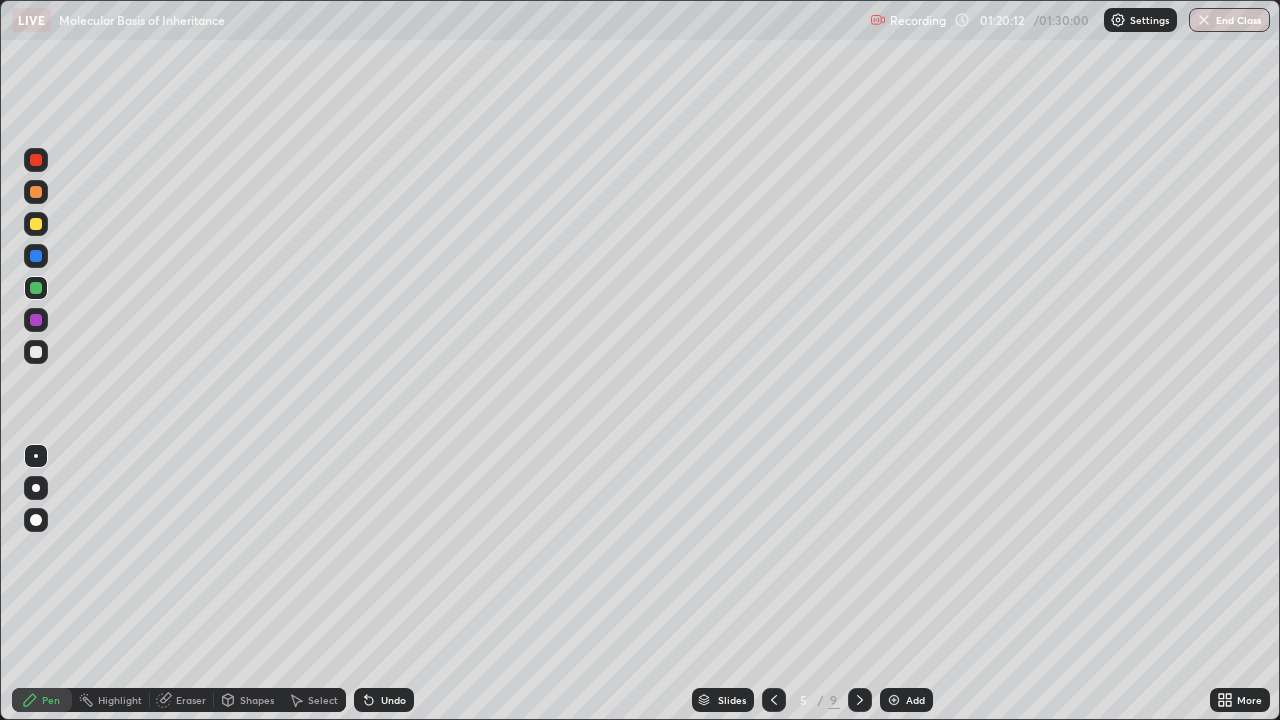 click 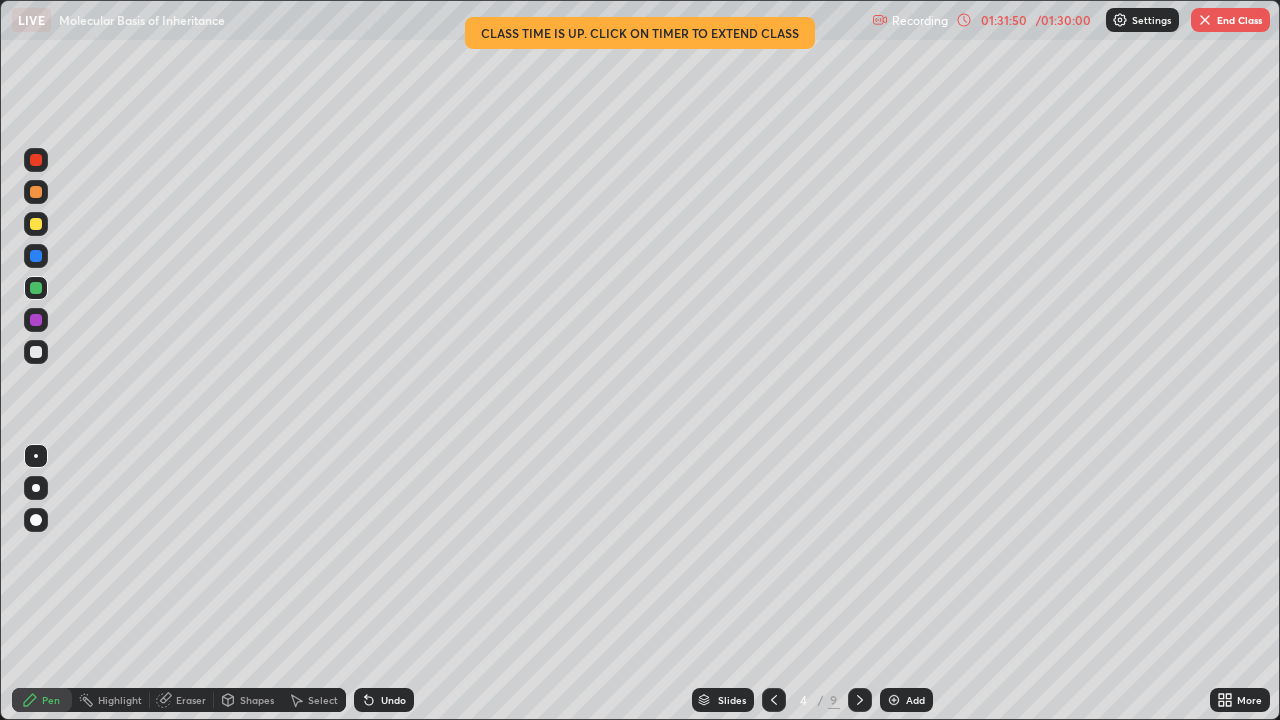 click on "End Class" at bounding box center [1230, 20] 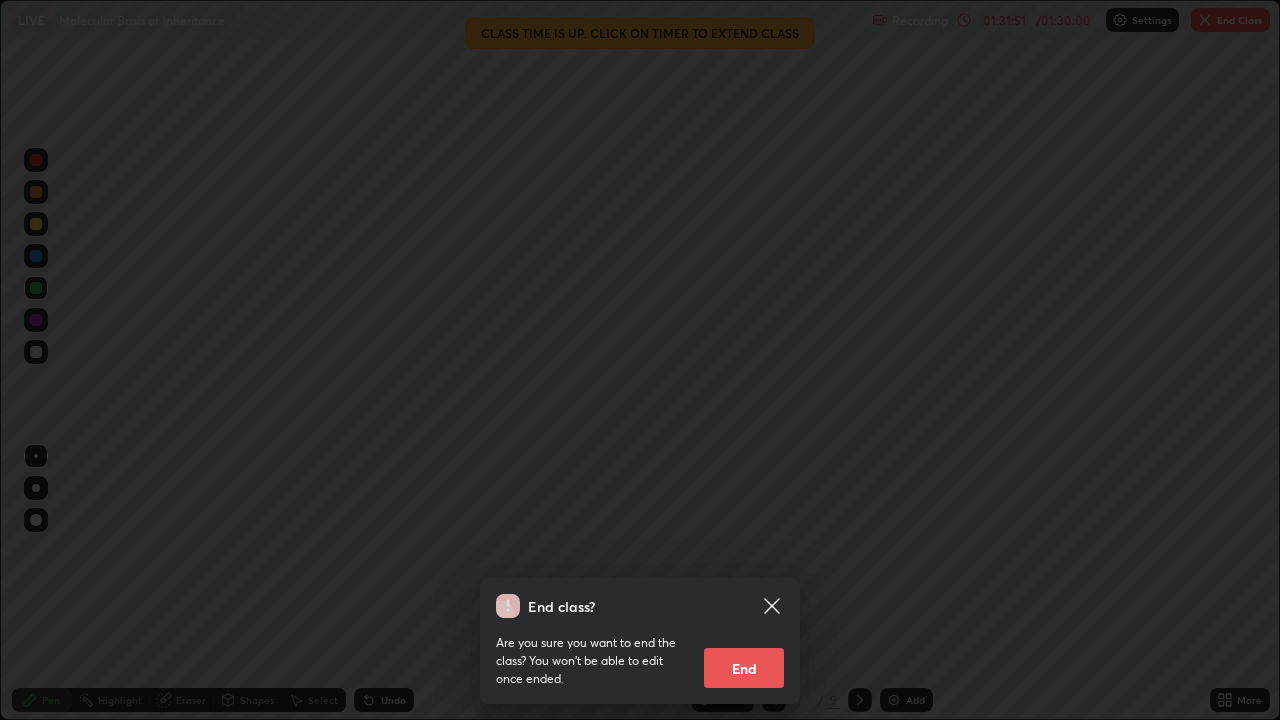 click on "End" at bounding box center (744, 668) 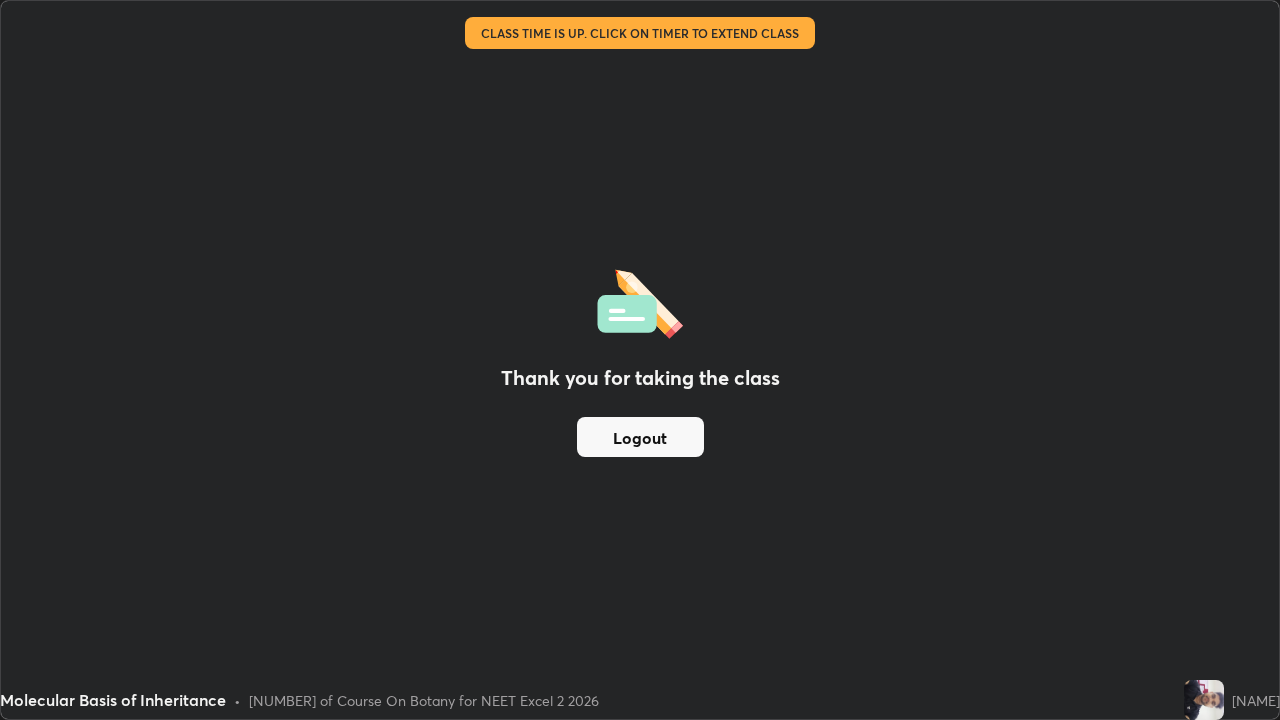 click on "Logout" at bounding box center [640, 437] 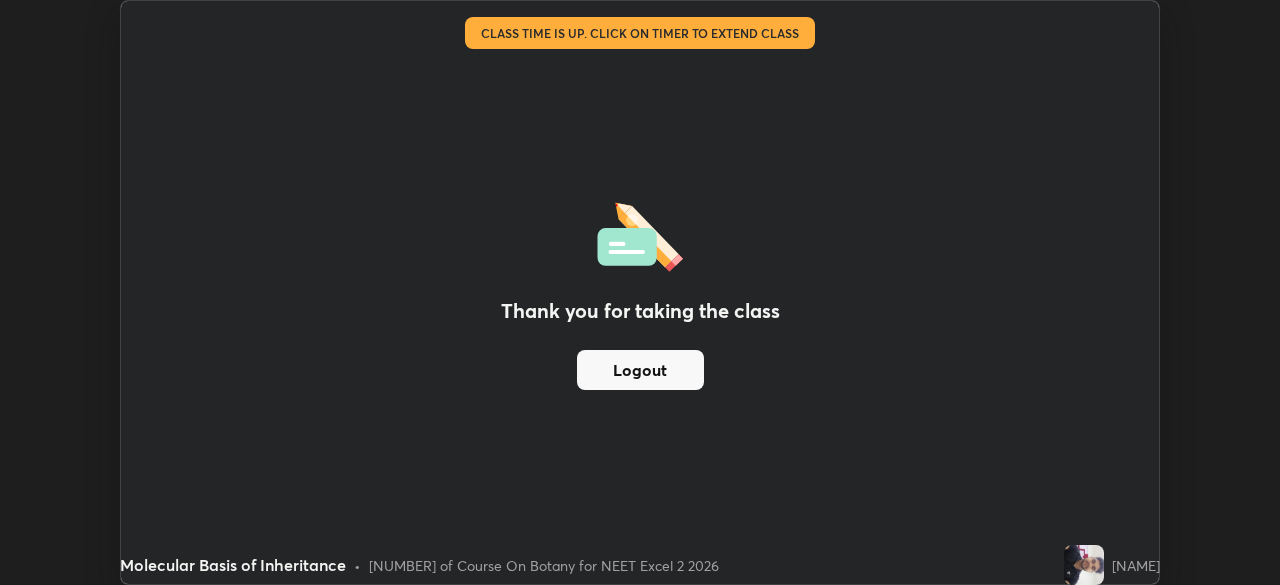 scroll, scrollTop: 585, scrollLeft: 1280, axis: both 